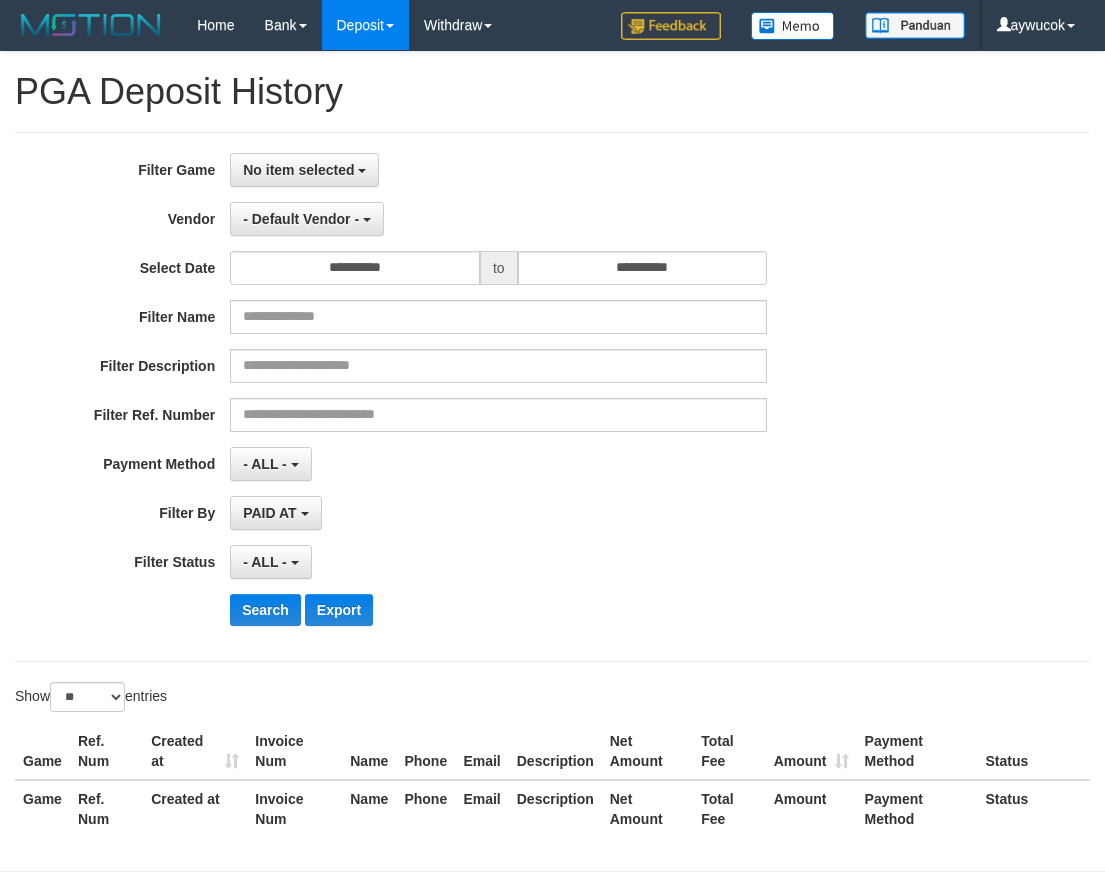 select on "**********" 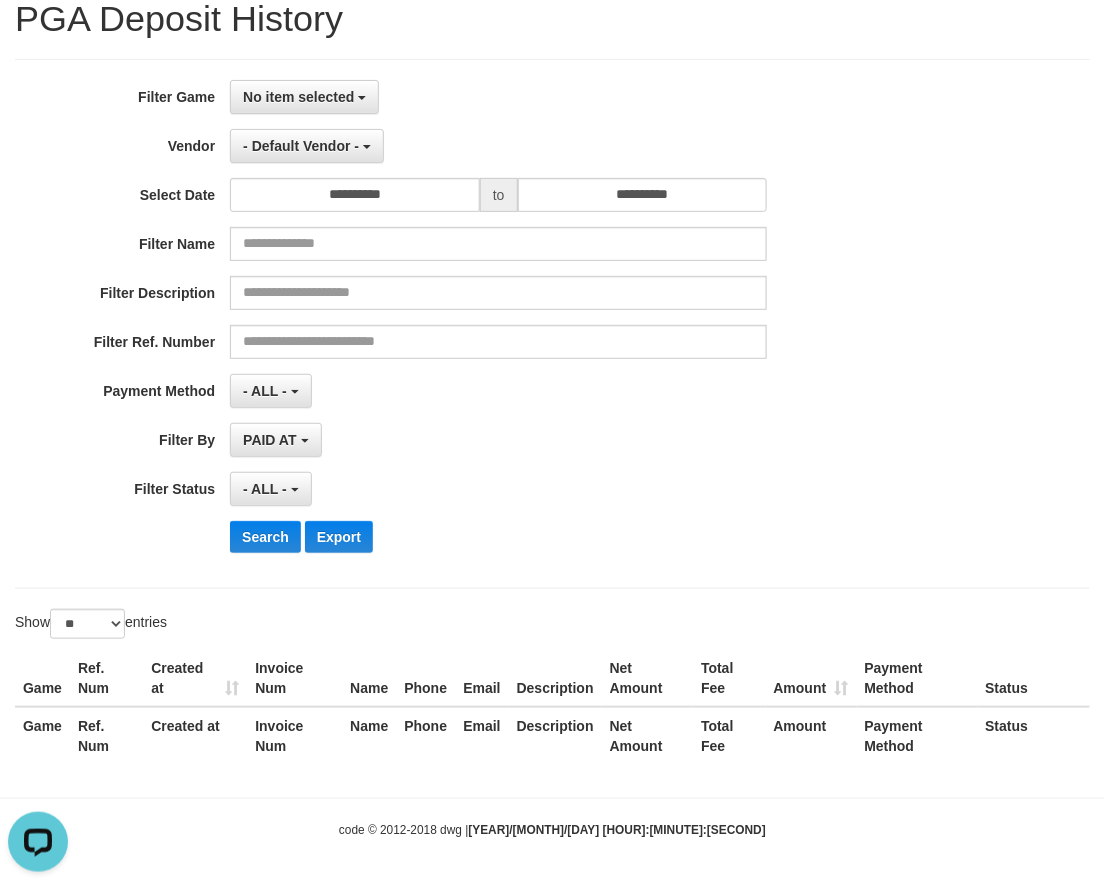 scroll, scrollTop: 0, scrollLeft: 0, axis: both 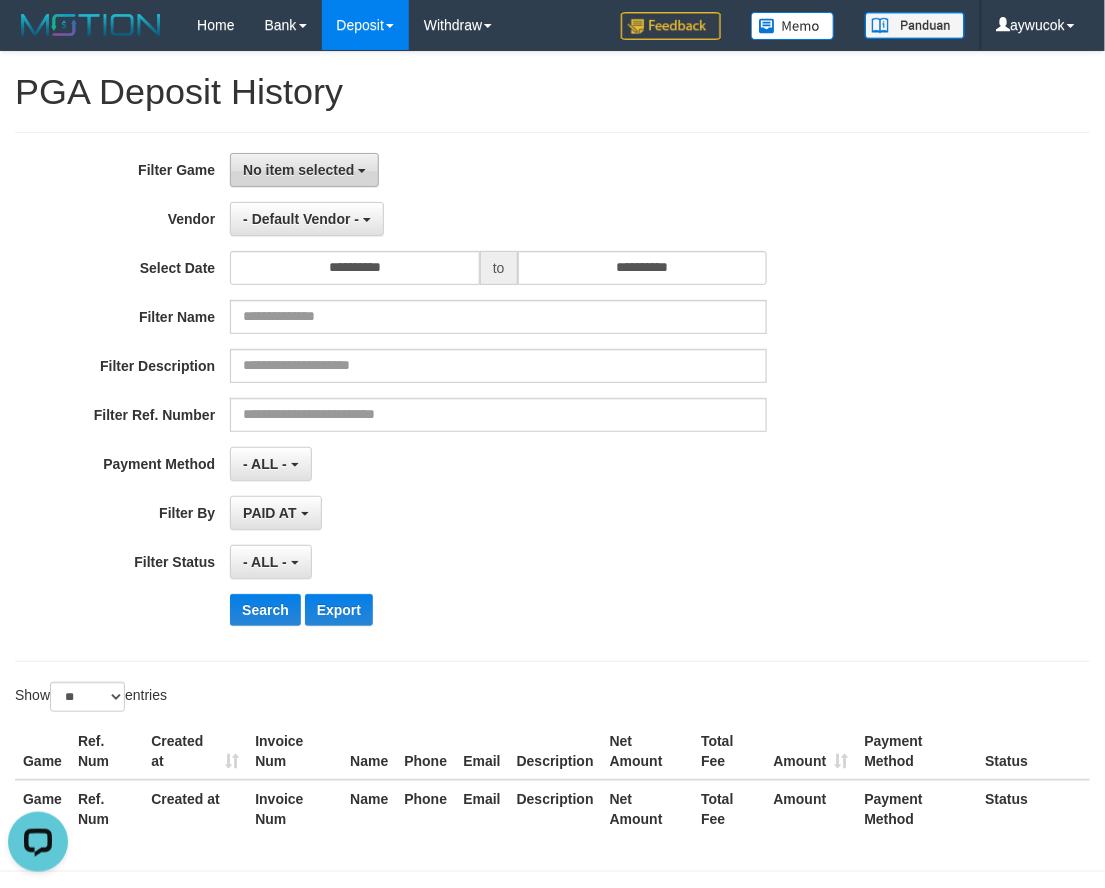 click on "No item selected" at bounding box center [298, 170] 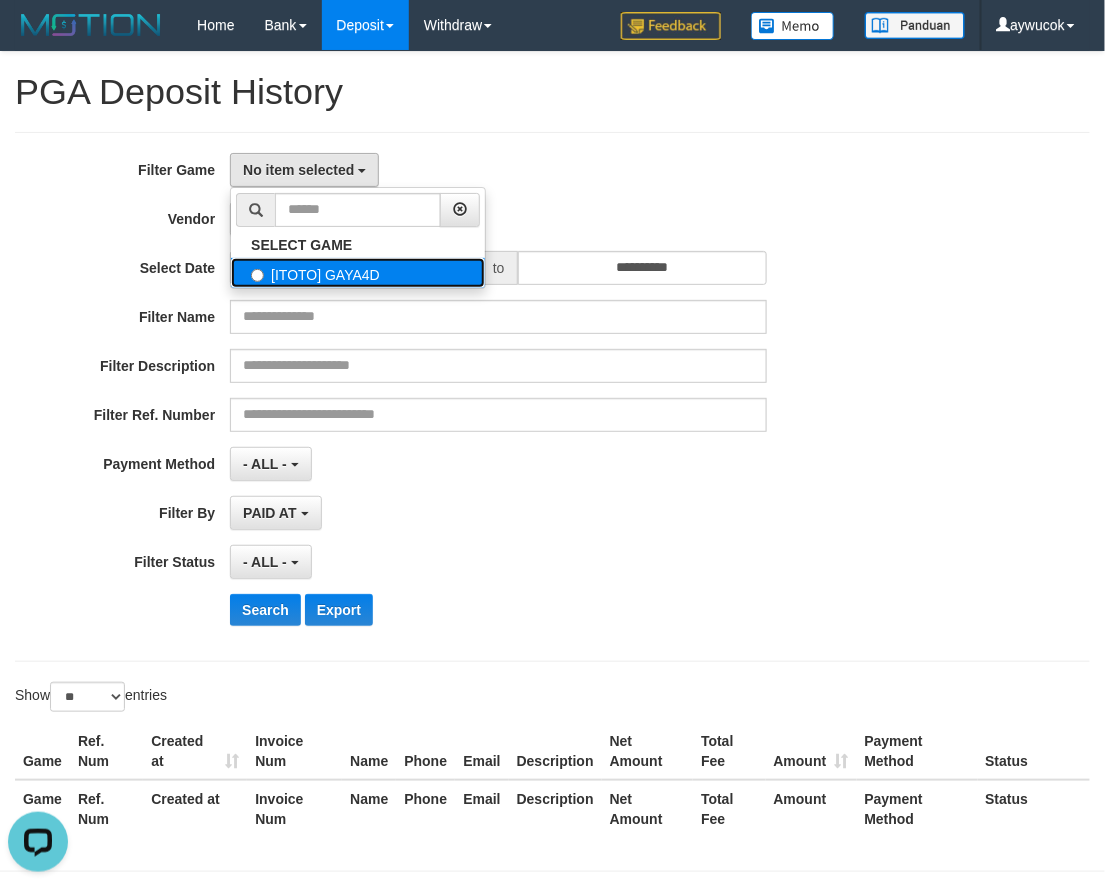 click on "[ITOTO] GAYA4D" at bounding box center (358, 273) 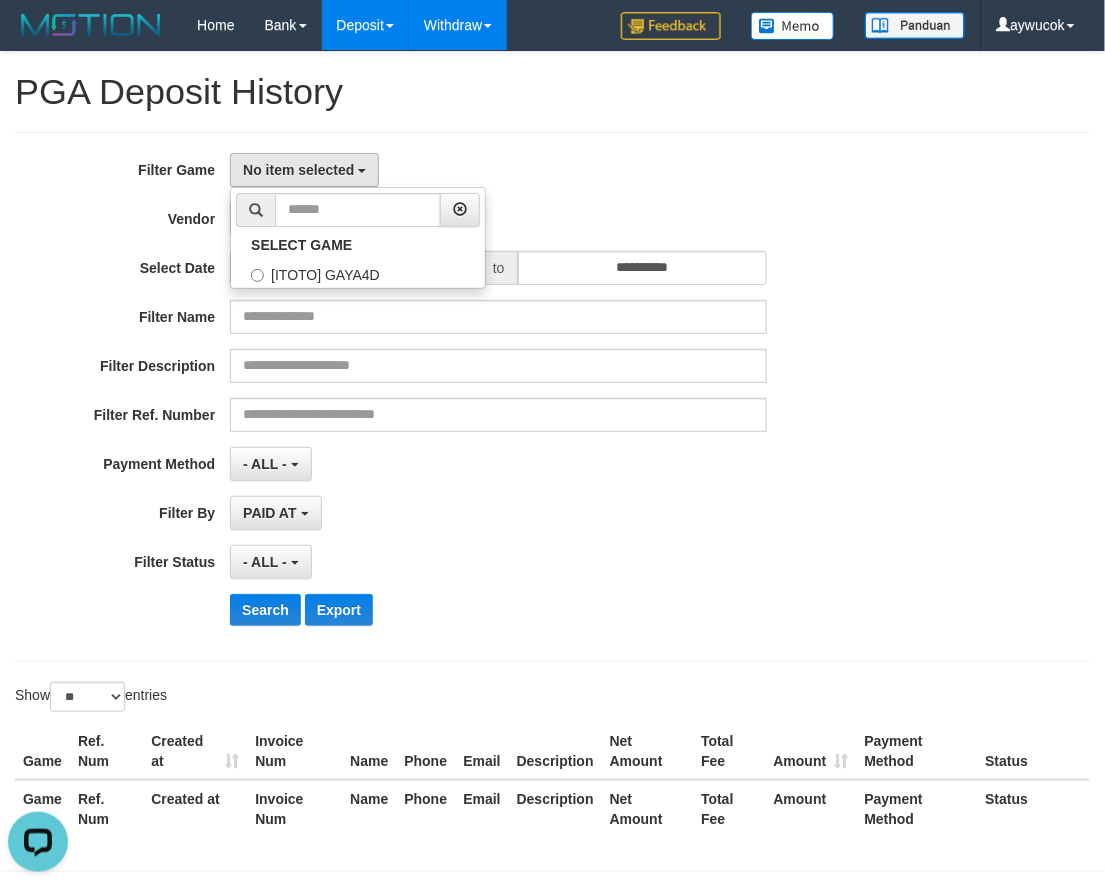 drag, startPoint x: 754, startPoint y: 144, endPoint x: 482, endPoint y: 0, distance: 307.76614 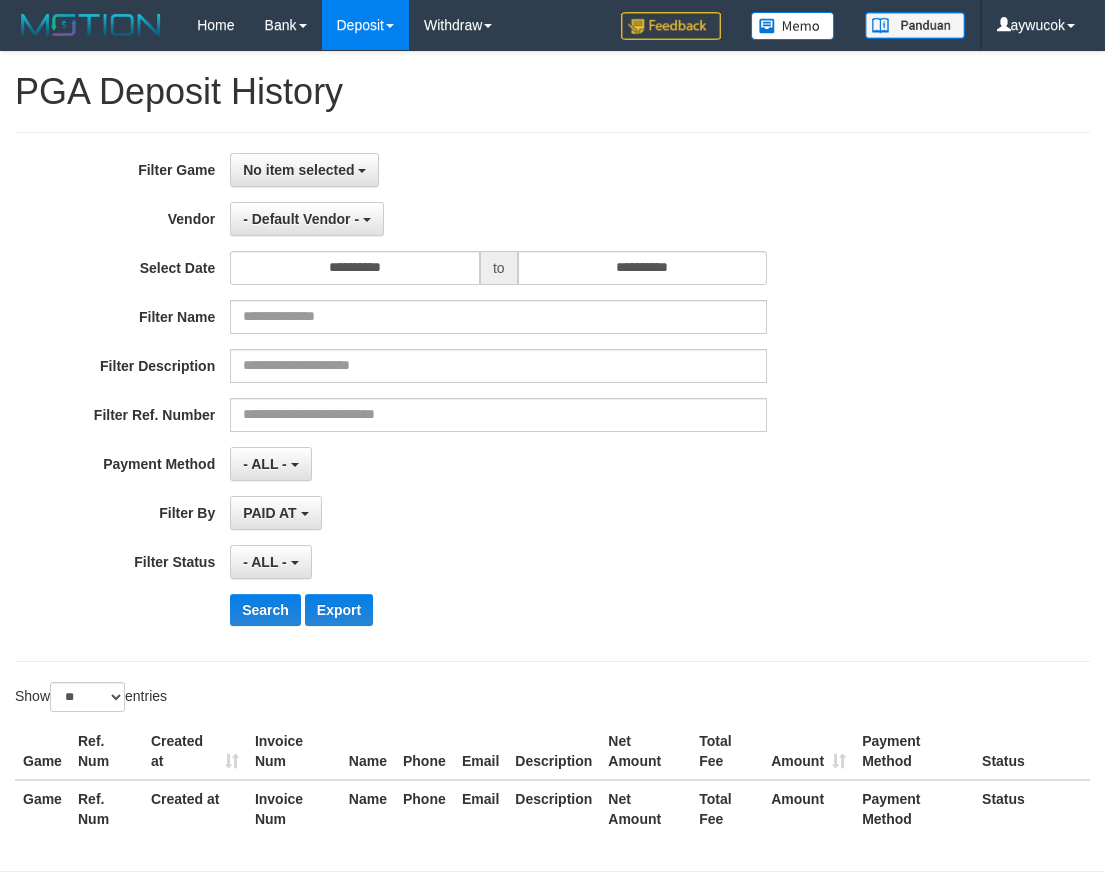 select 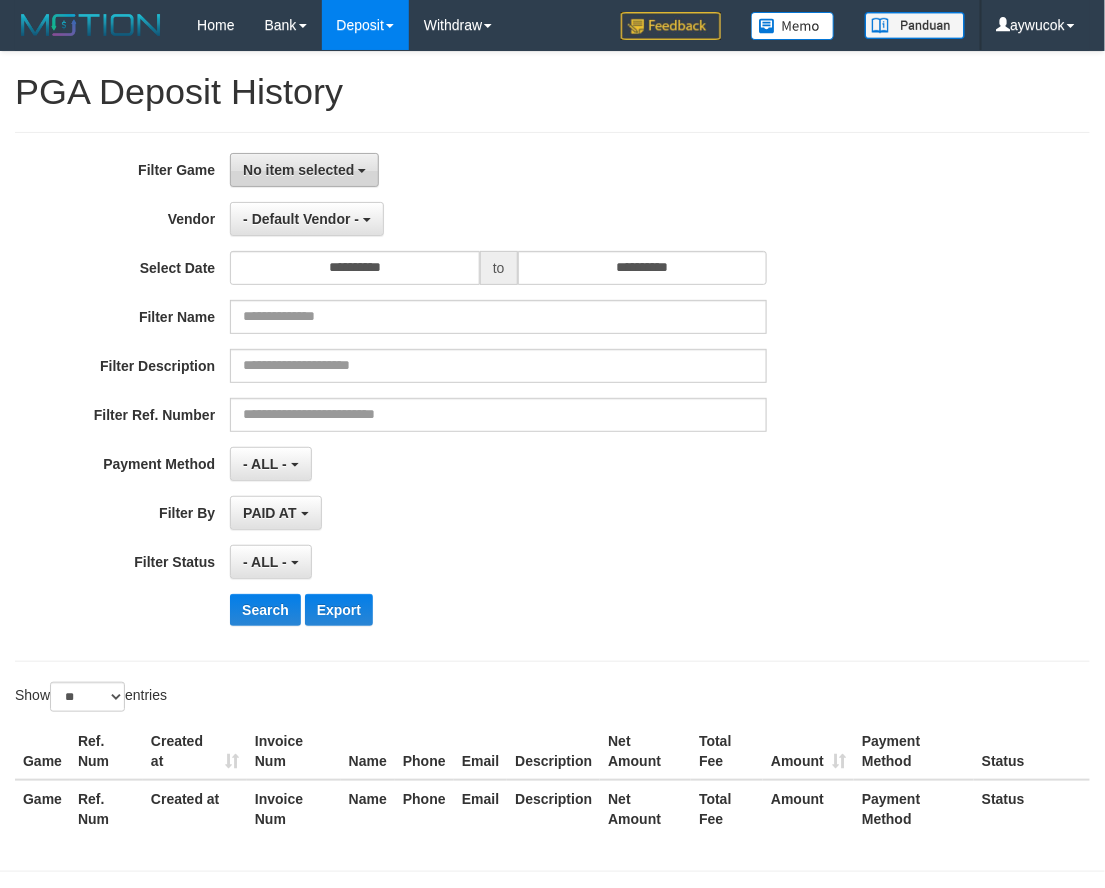 click on "No item selected" at bounding box center (304, 170) 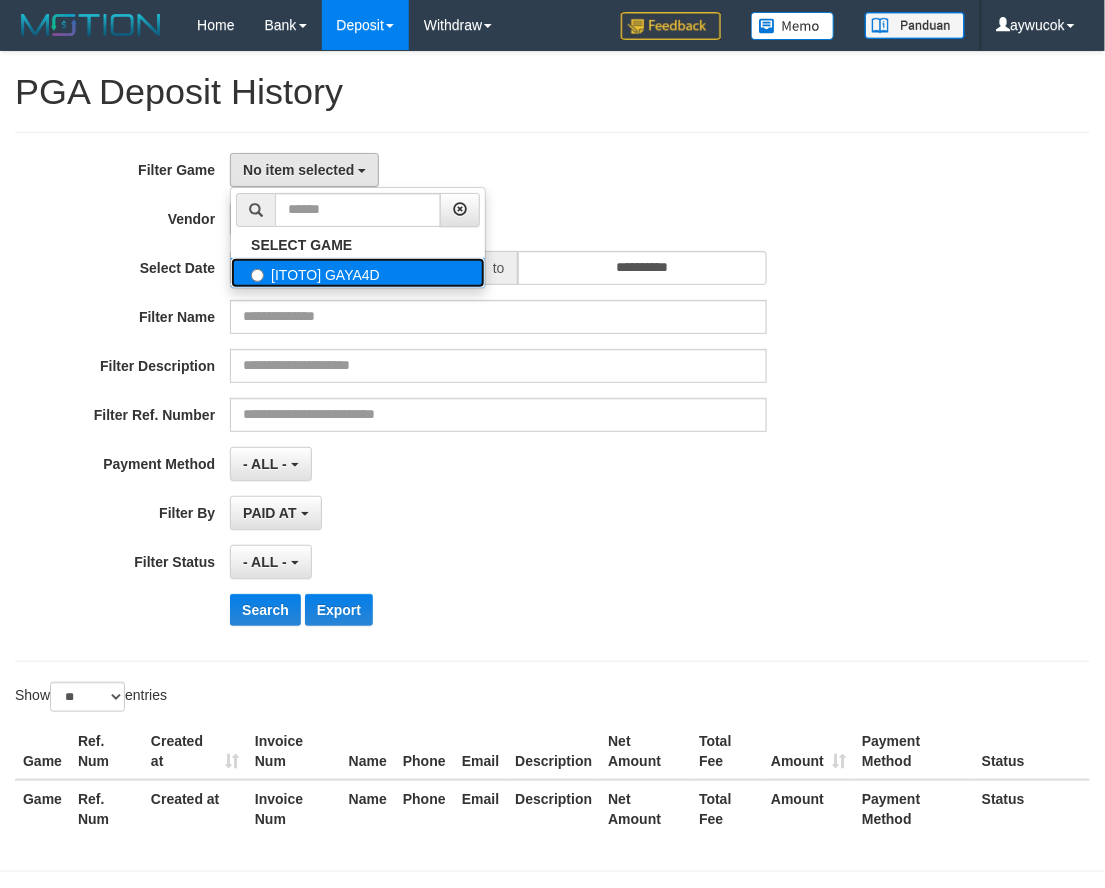 click on "[ITOTO] GAYA4D" at bounding box center [358, 273] 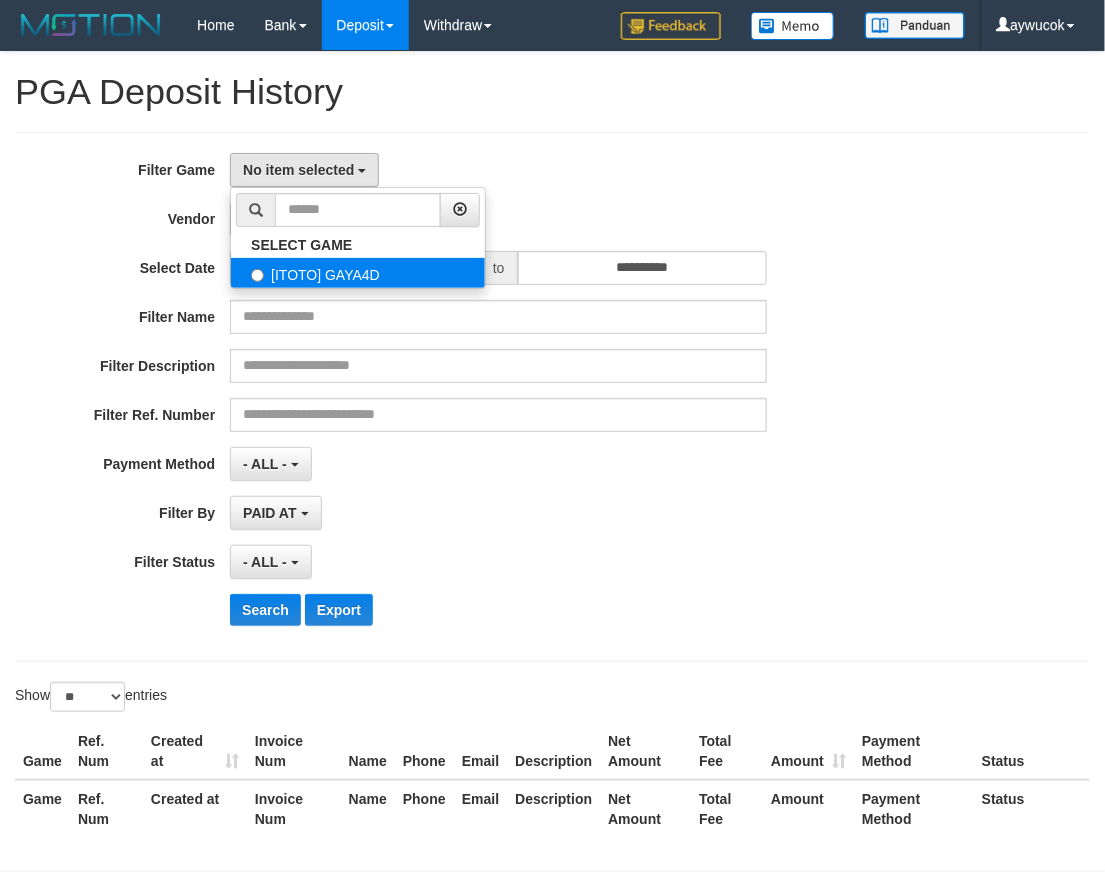 select on "****" 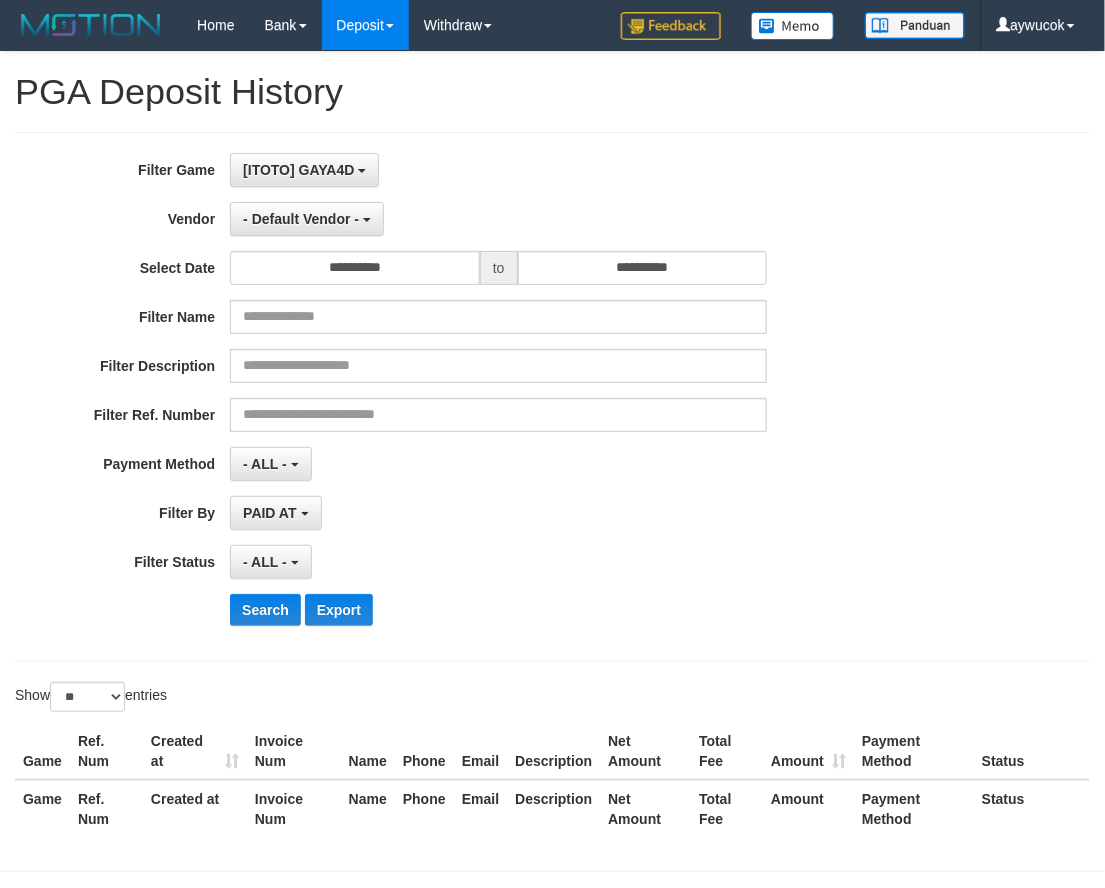 scroll, scrollTop: 17, scrollLeft: 0, axis: vertical 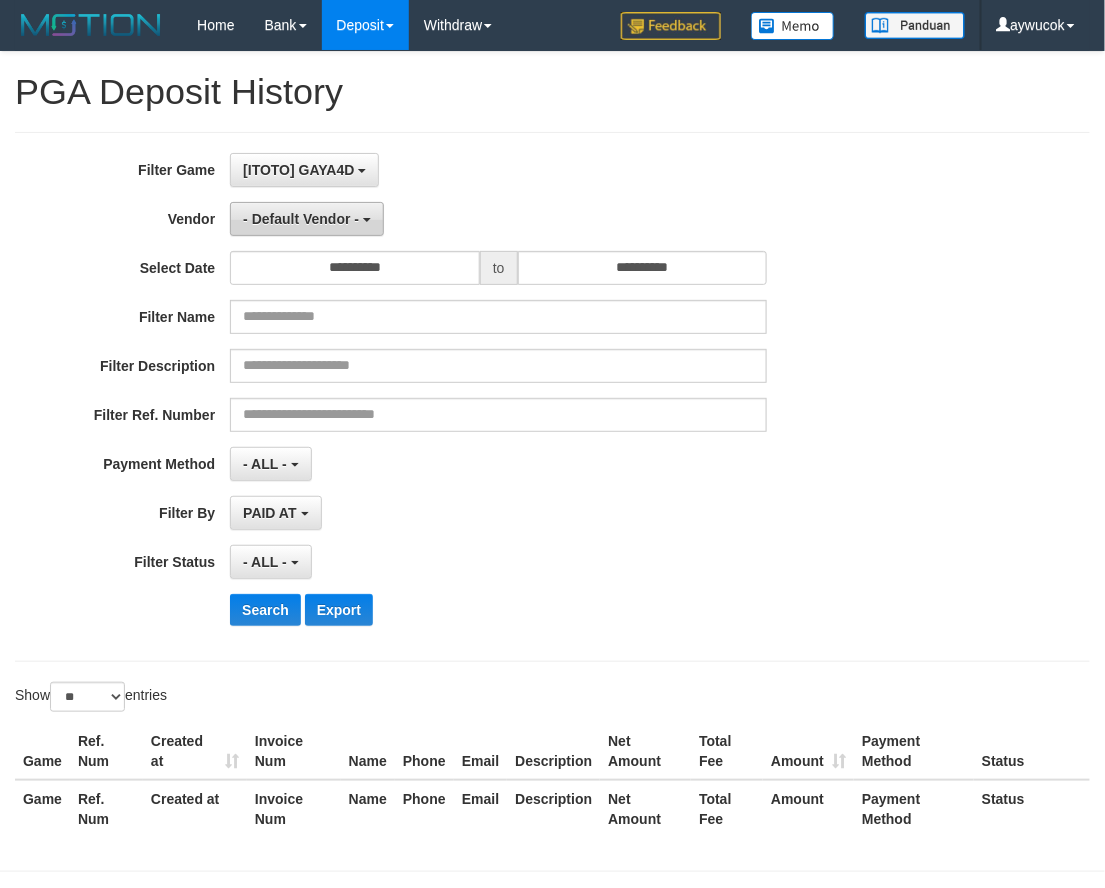 click on "- Default Vendor -" at bounding box center [307, 219] 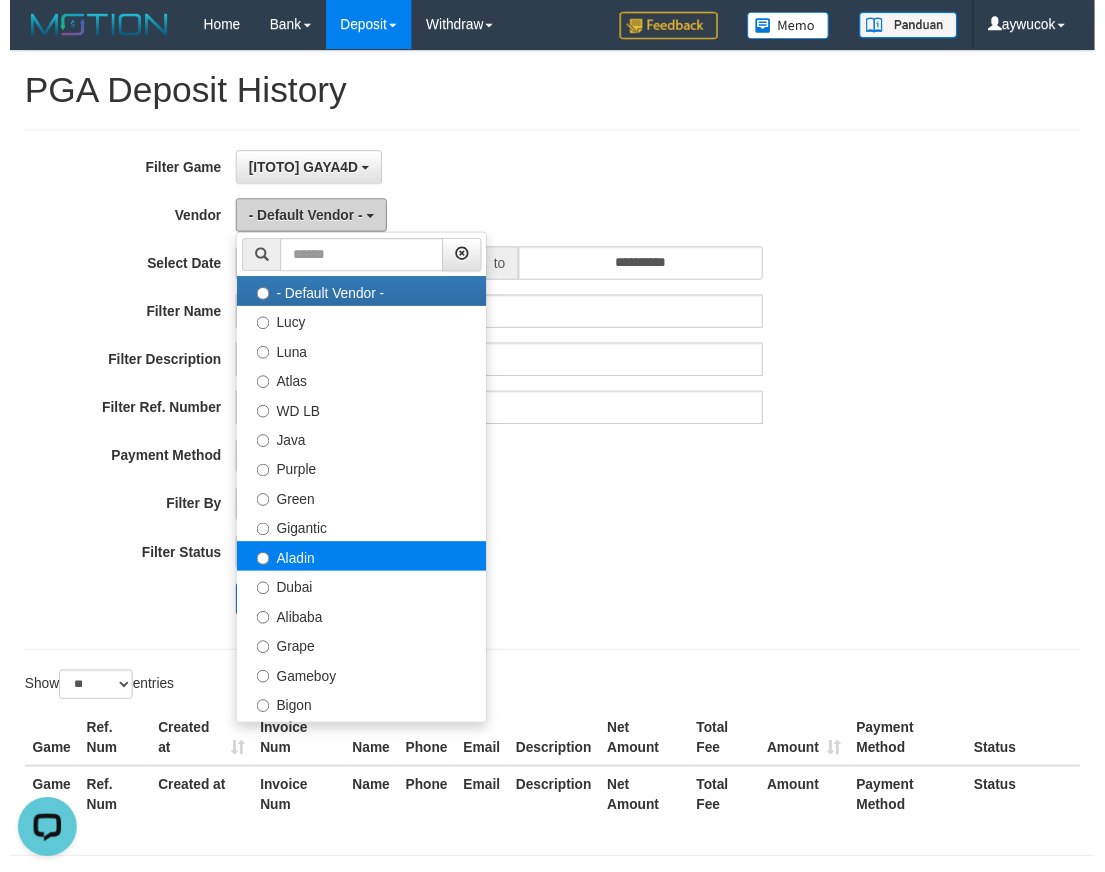 scroll, scrollTop: 0, scrollLeft: 0, axis: both 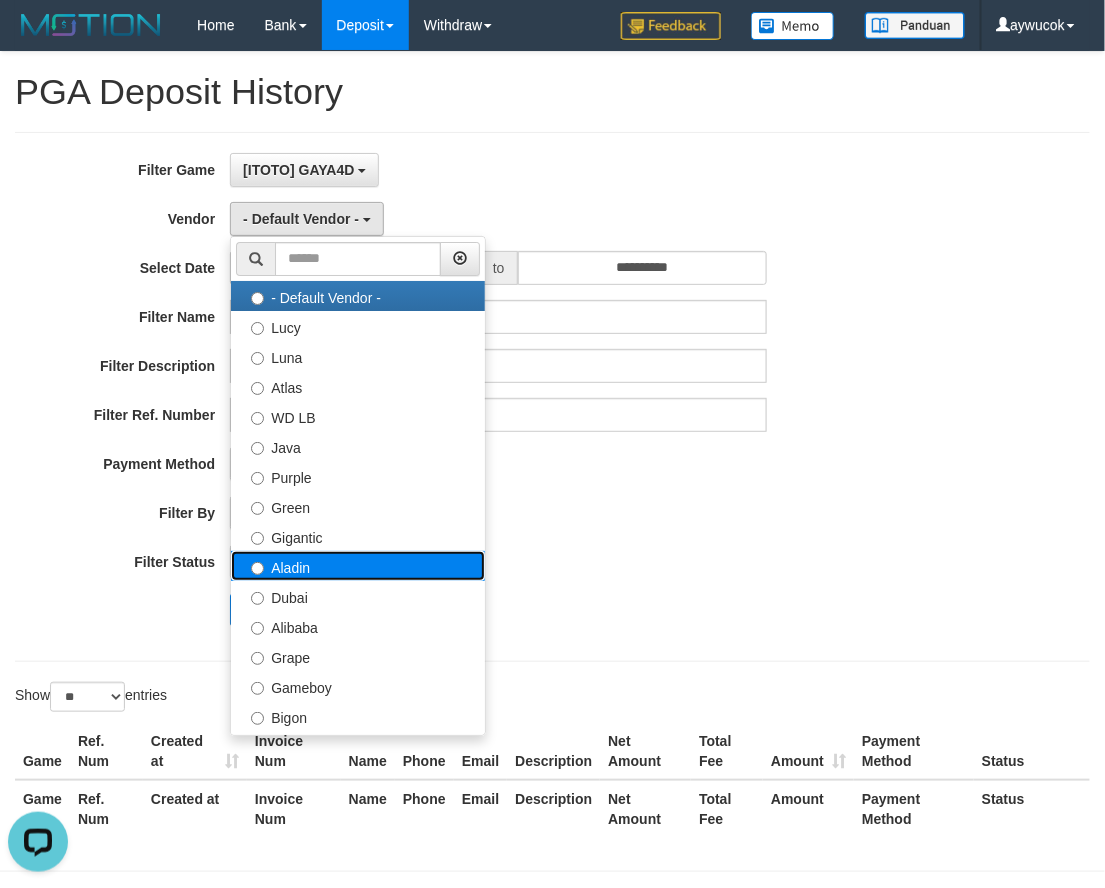 click on "Aladin" at bounding box center (358, 566) 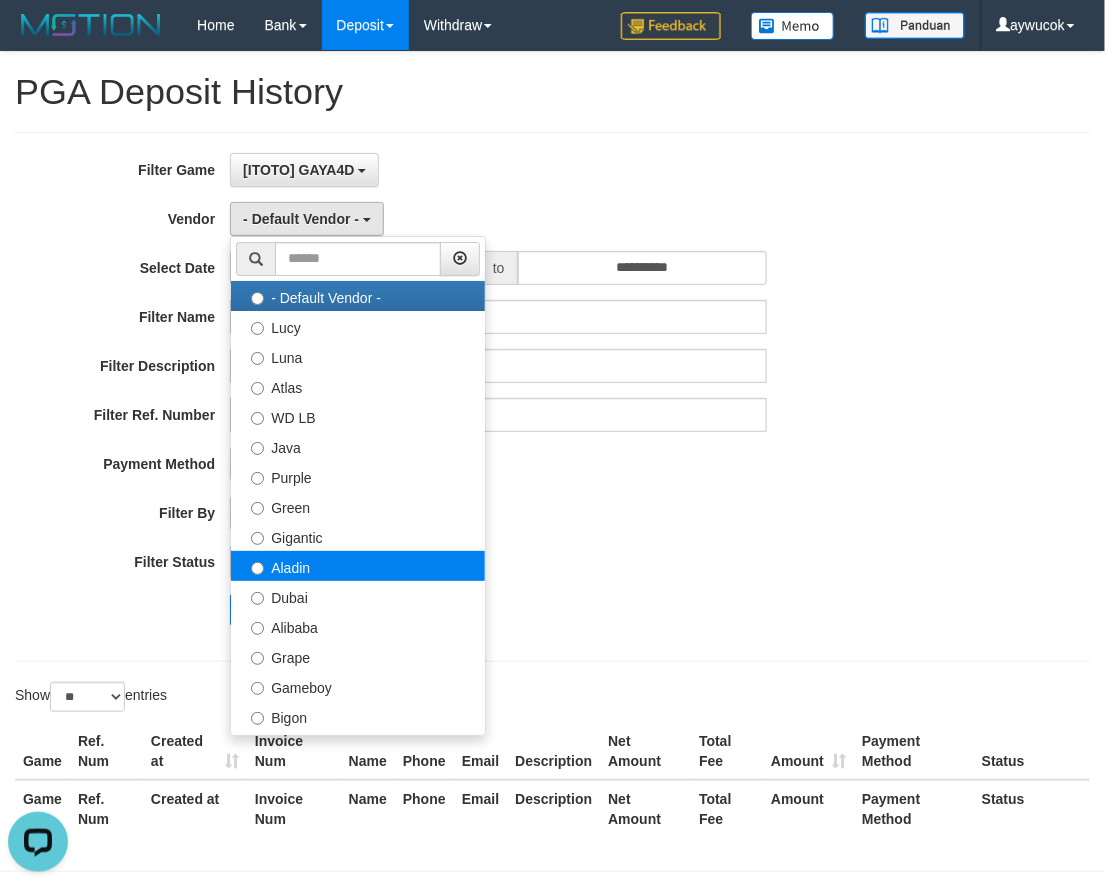 select on "**********" 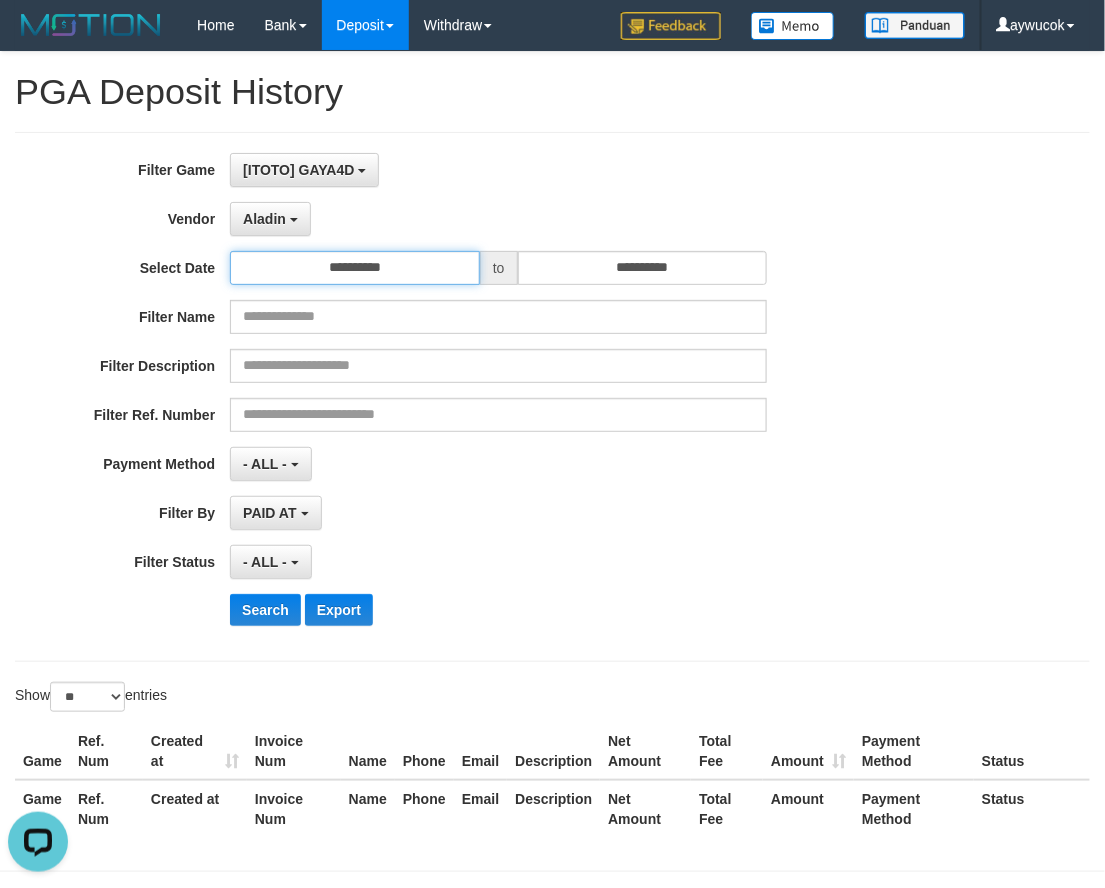 click on "**********" at bounding box center [355, 268] 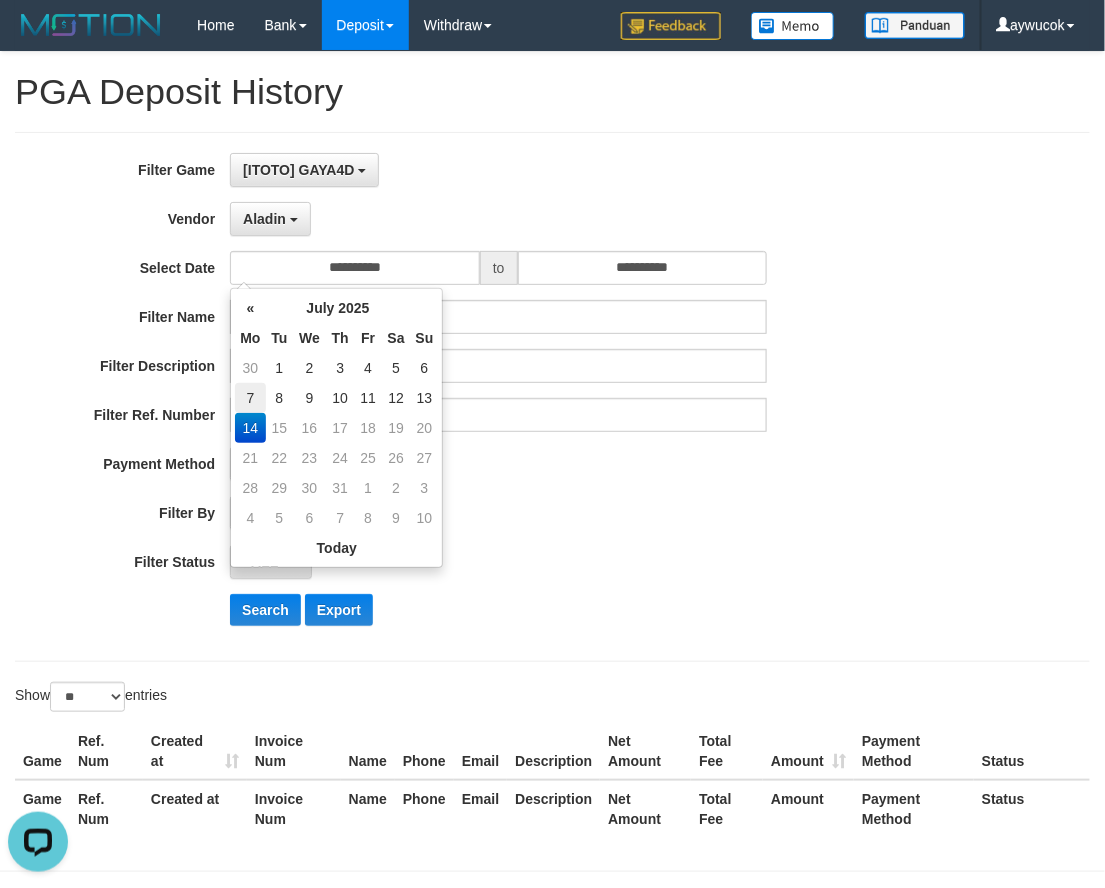 click on "7" at bounding box center (250, 398) 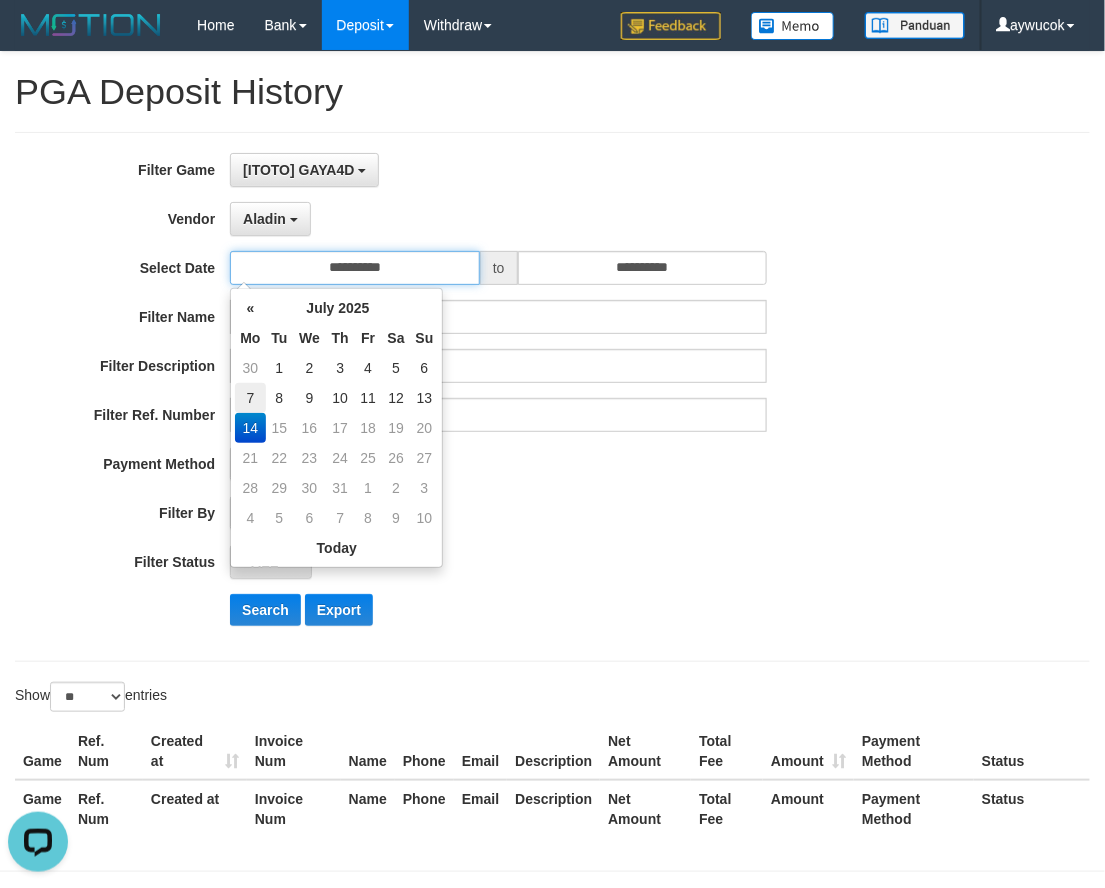 type on "**********" 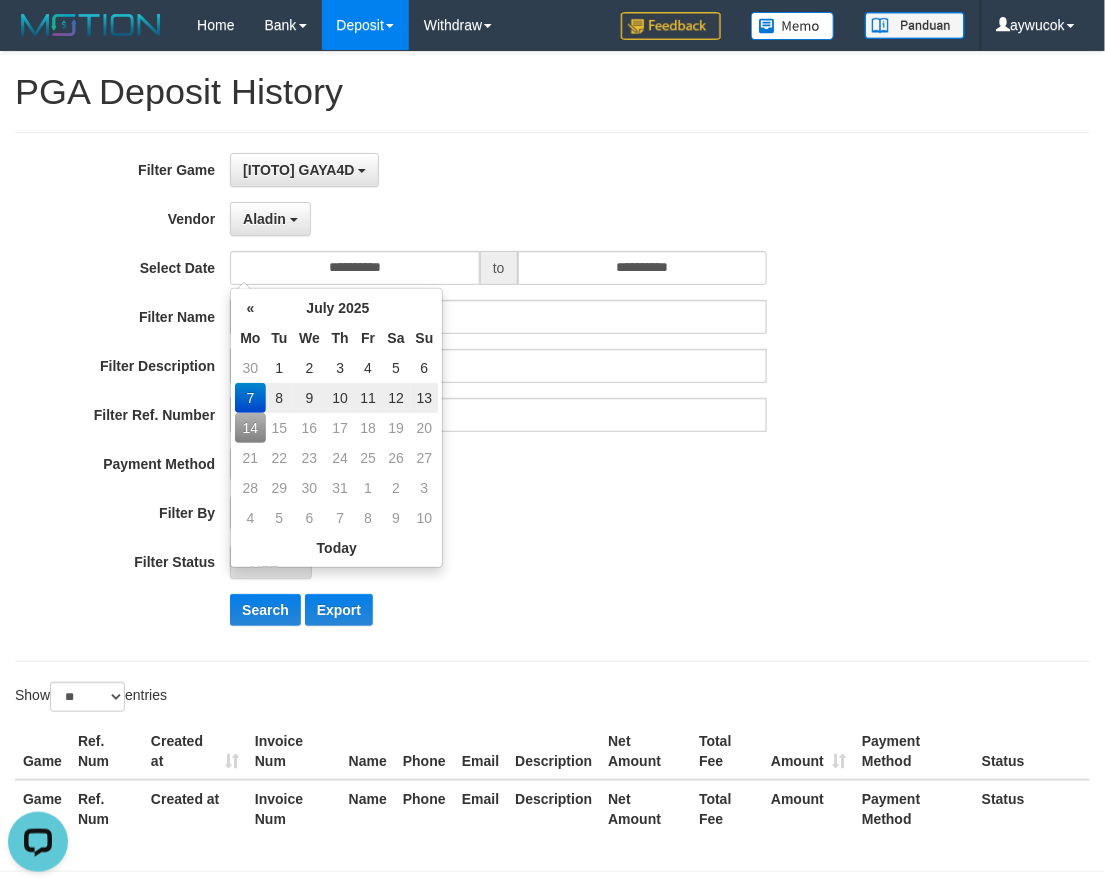 click on "**********" at bounding box center (460, 397) 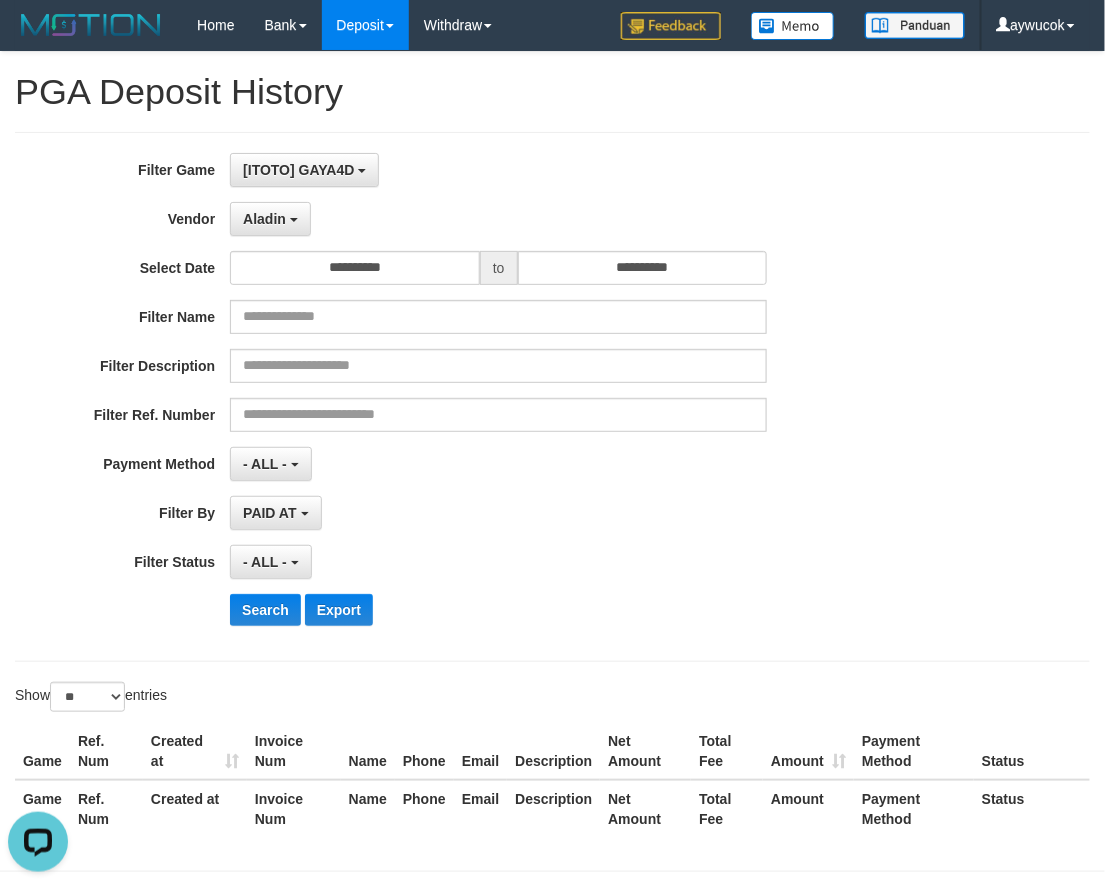 click on "**********" at bounding box center [460, 397] 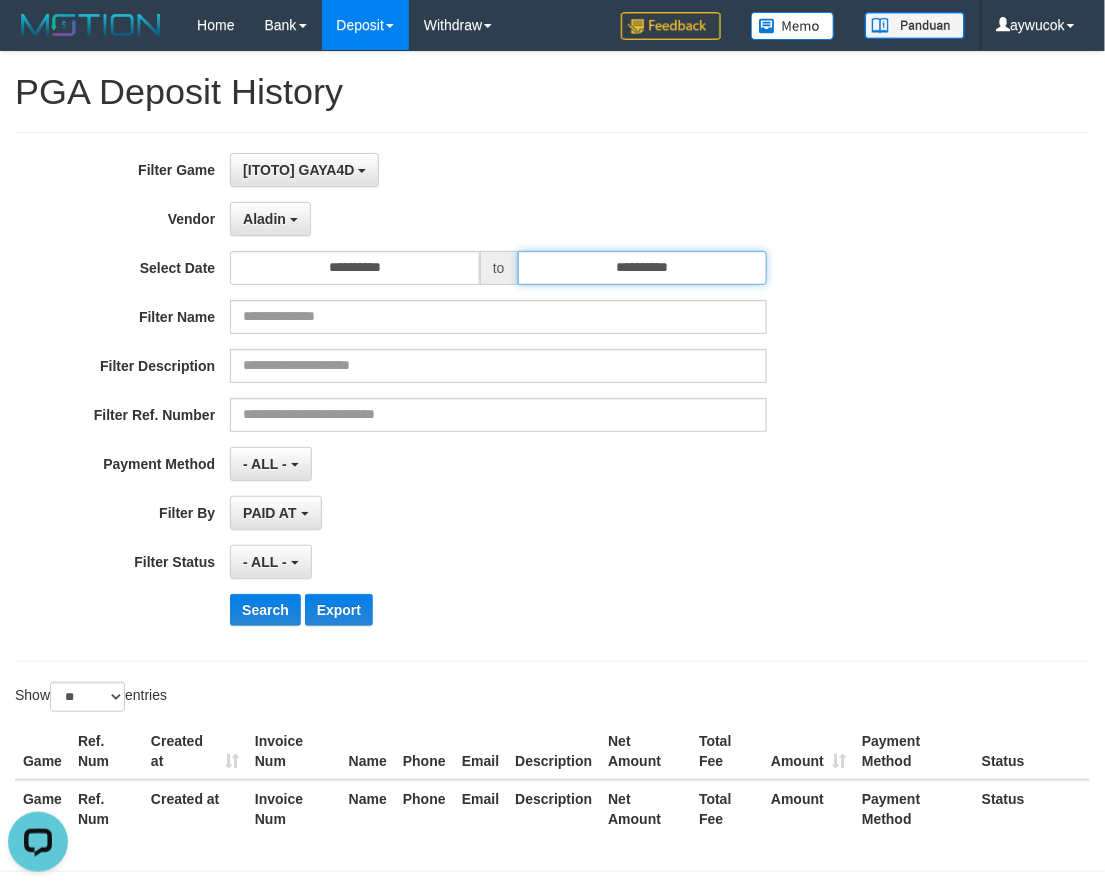 click on "**********" at bounding box center (643, 268) 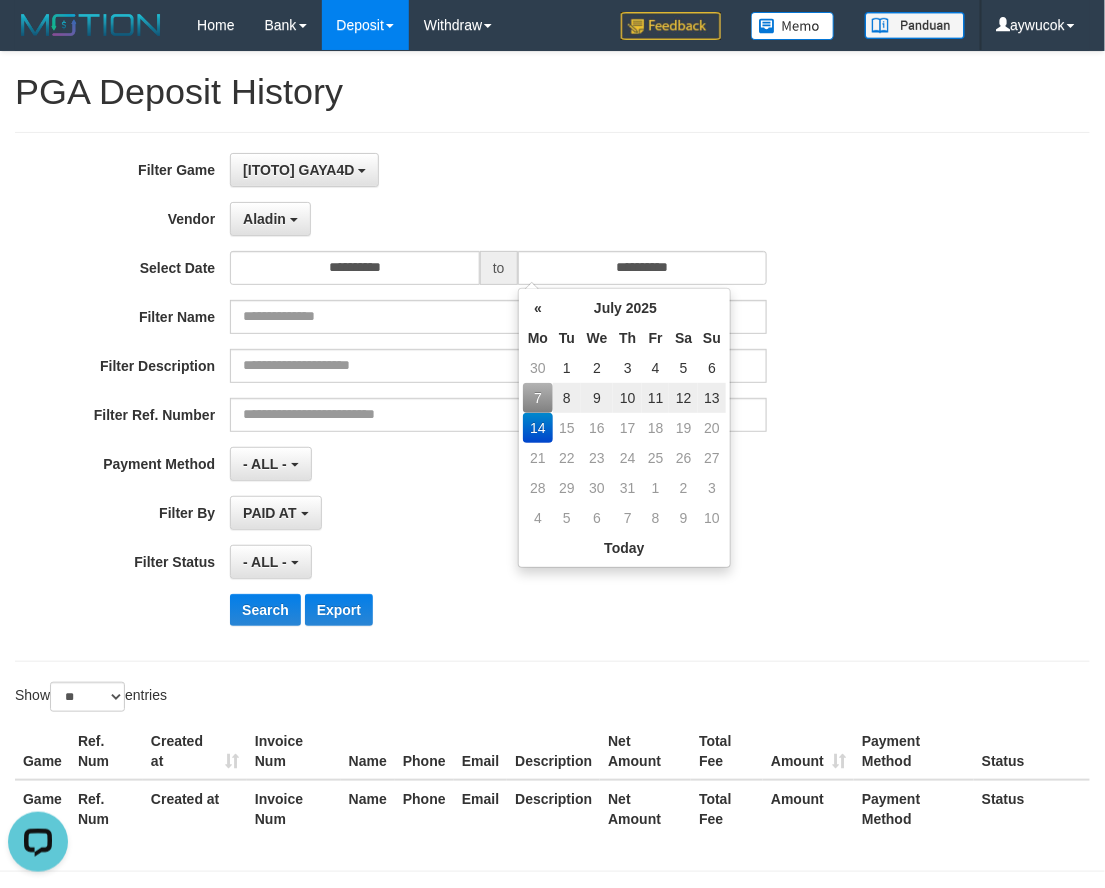 click on "13" at bounding box center (712, 398) 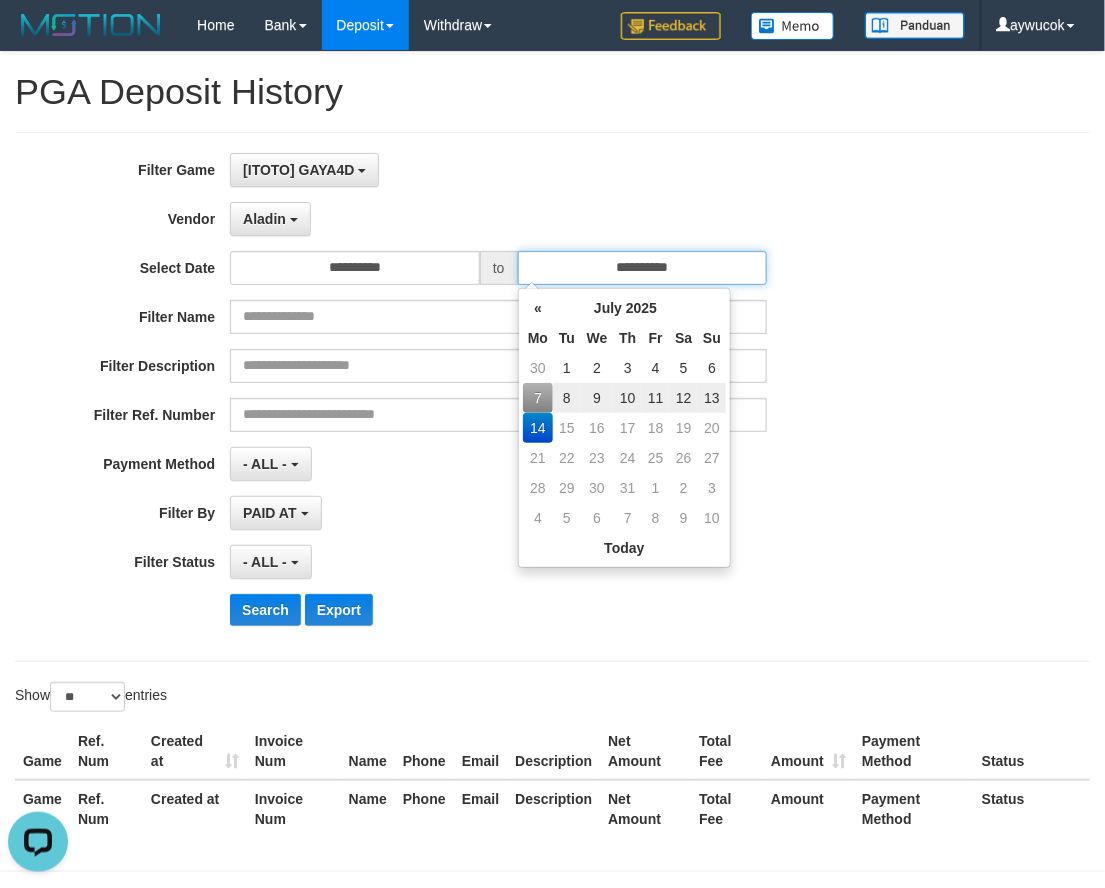 type on "**********" 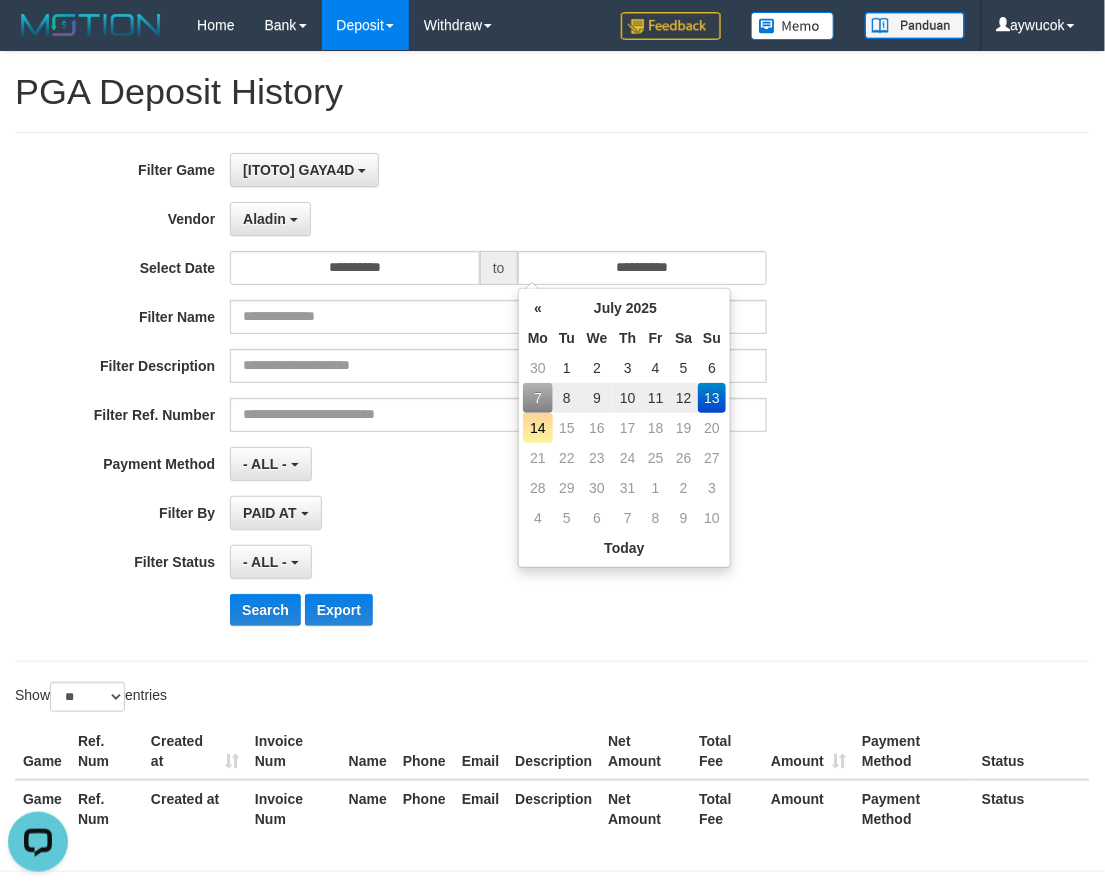 drag, startPoint x: 852, startPoint y: 268, endPoint x: 821, endPoint y: 277, distance: 32.280025 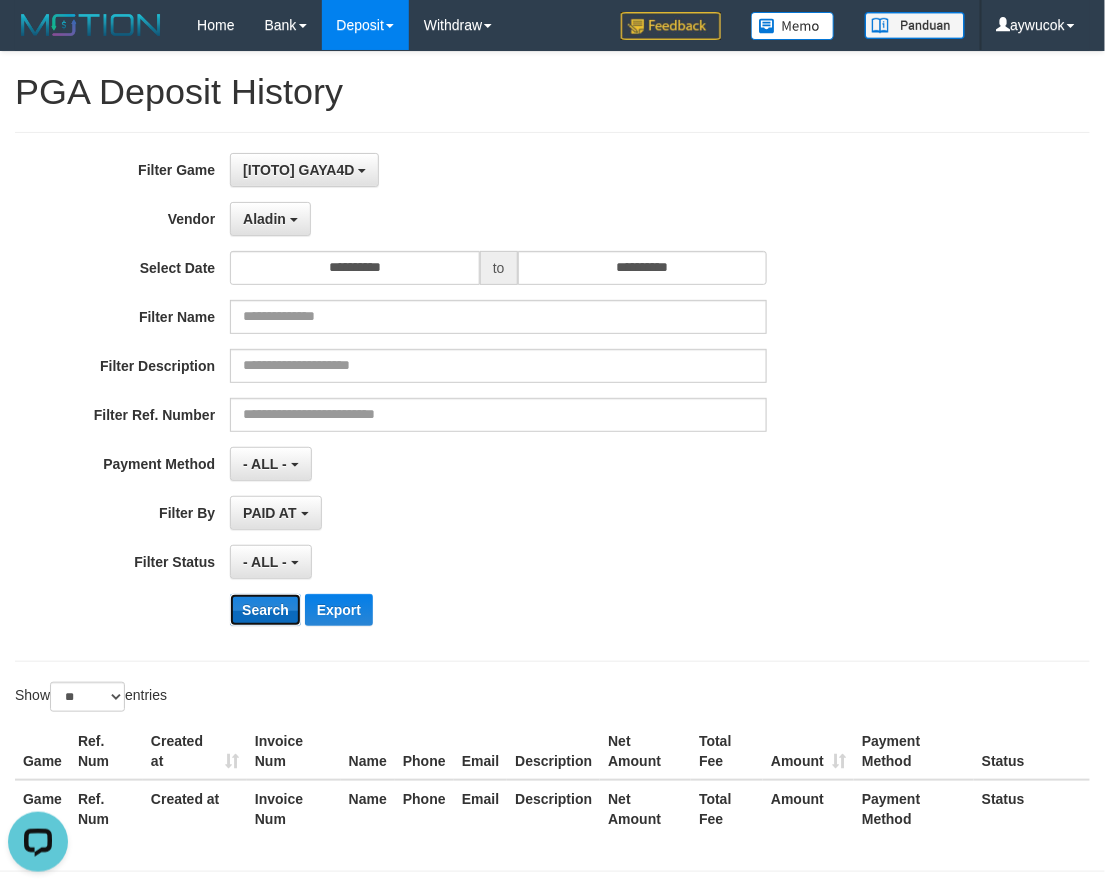 click on "Search" at bounding box center (265, 610) 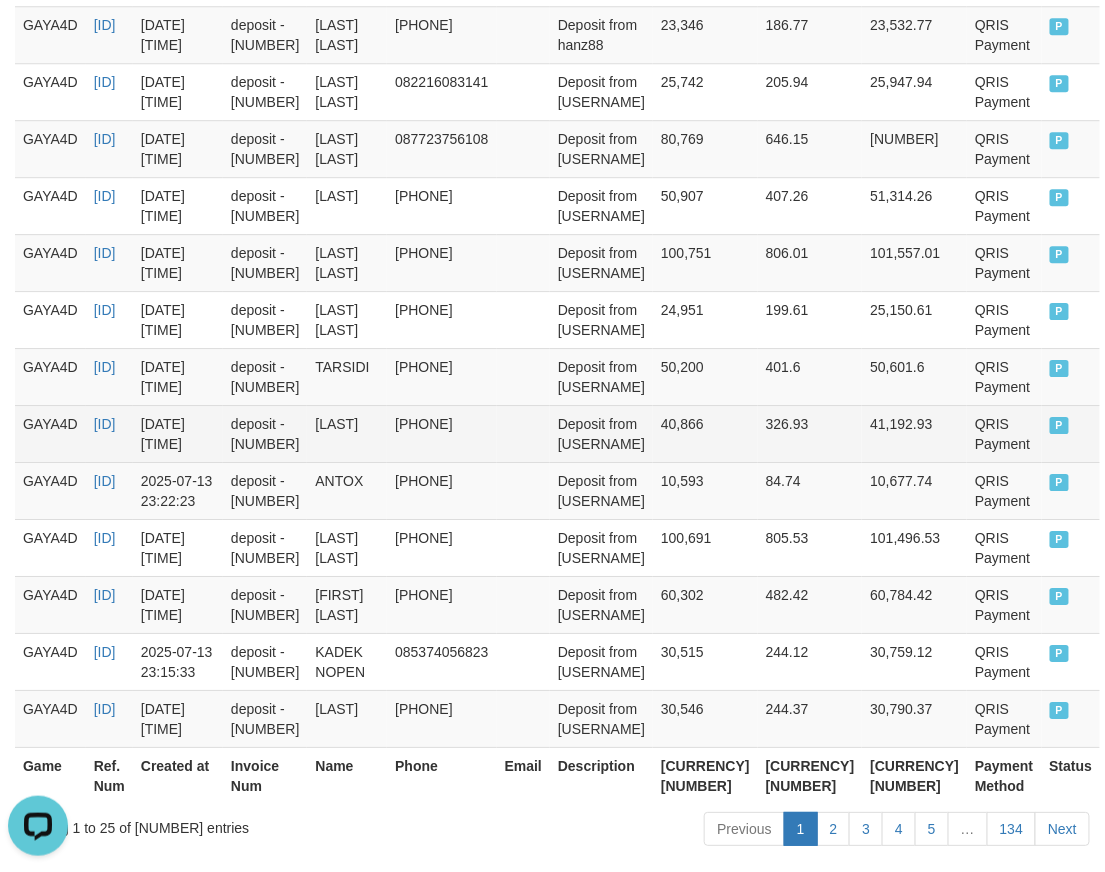 scroll, scrollTop: 1553, scrollLeft: 0, axis: vertical 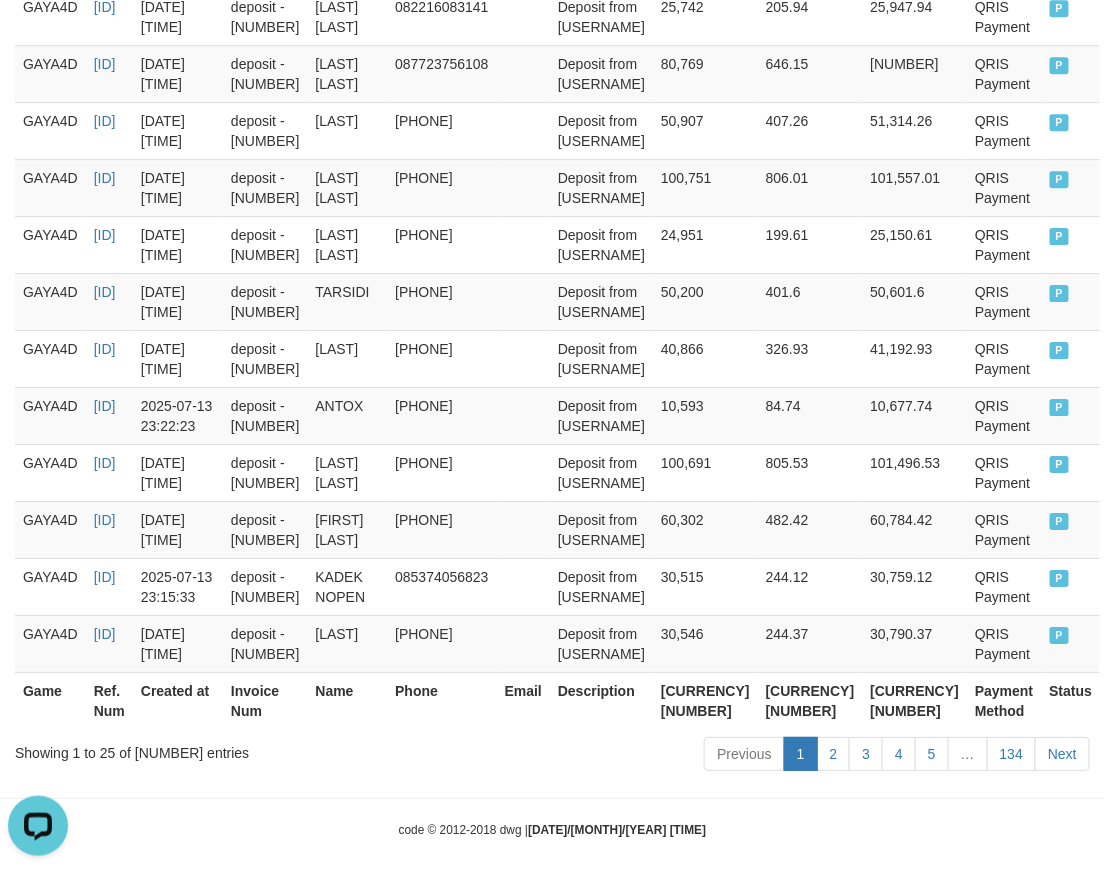 click on "[CURRENCY] [NUMBER]" at bounding box center [705, 700] 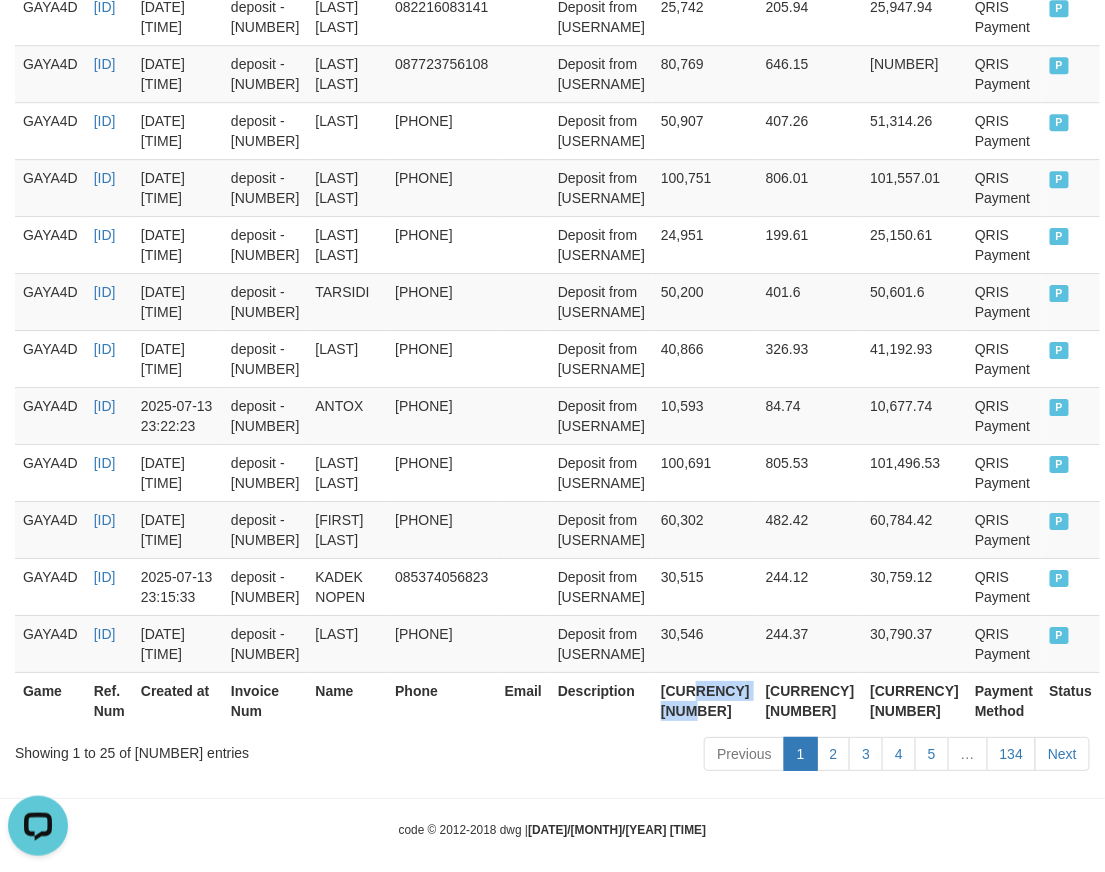click on "[CURRENCY] [NUMBER]" at bounding box center (705, 700) 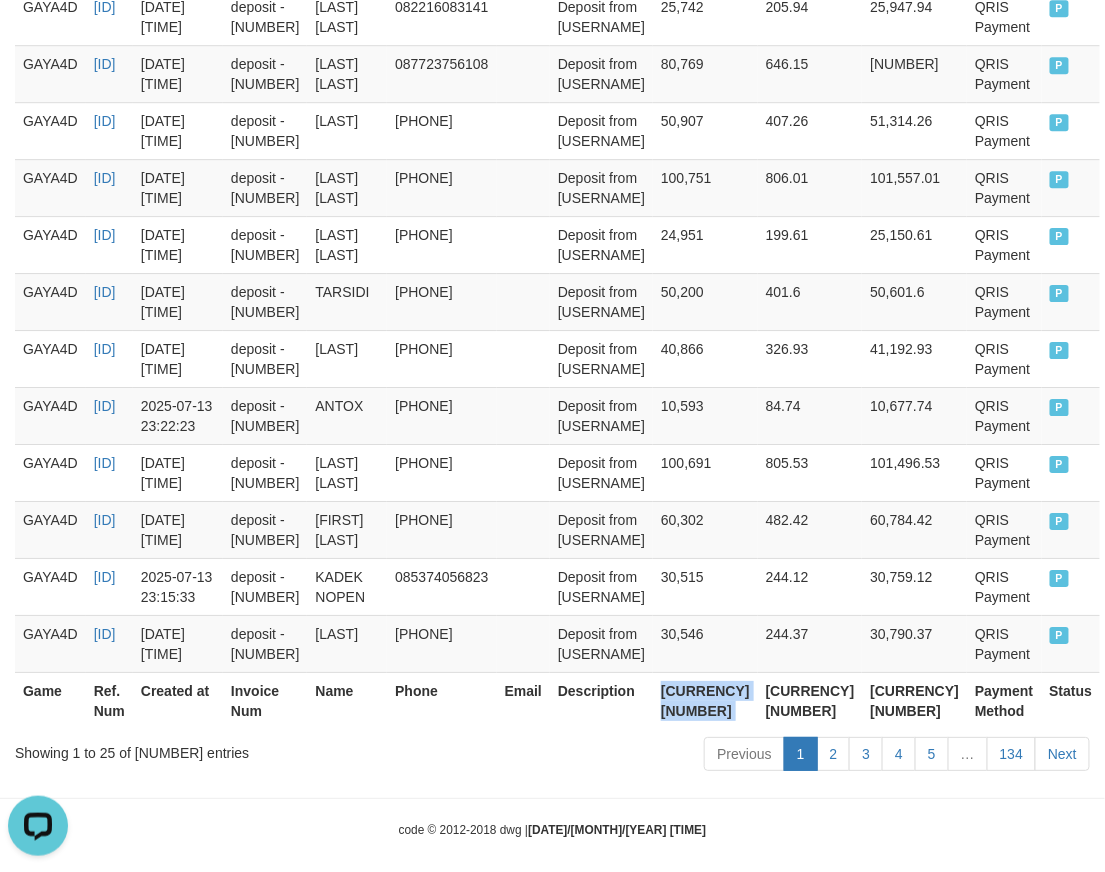 click on "[CURRENCY] [NUMBER]" at bounding box center (705, 700) 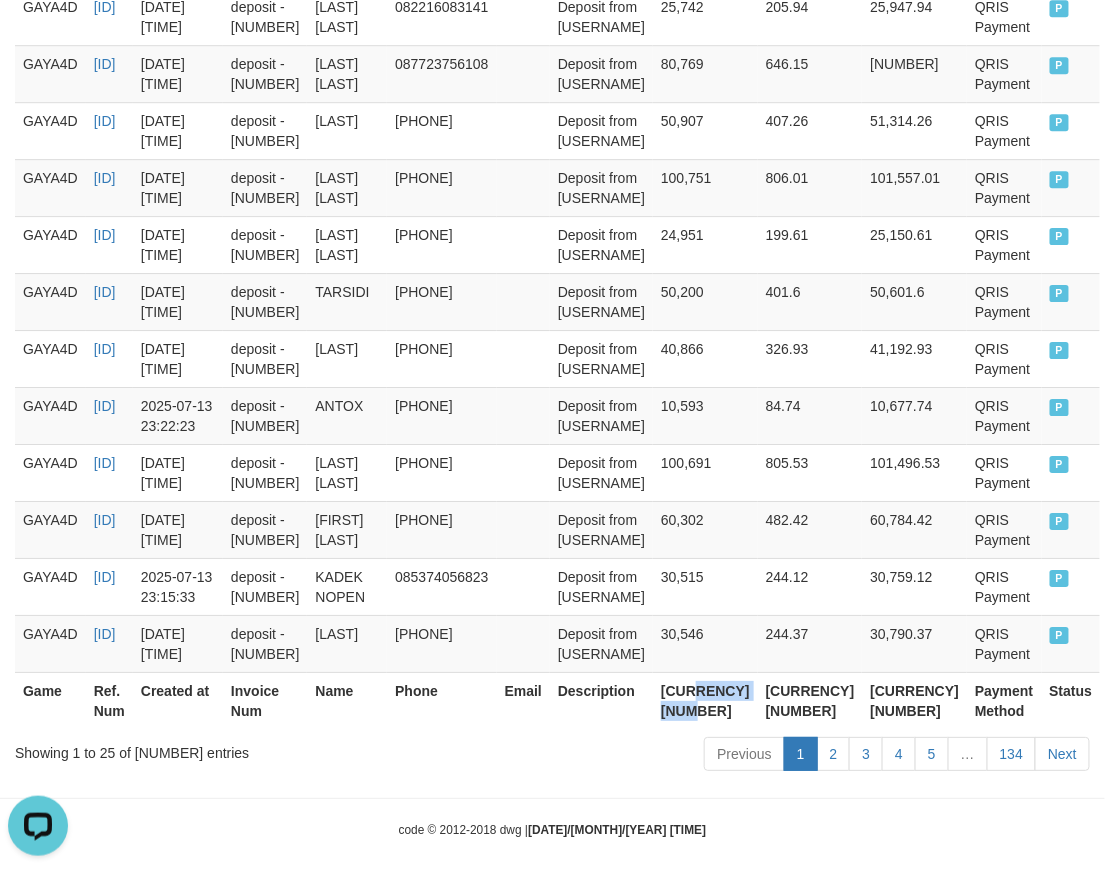 click on "[CURRENCY] [NUMBER]" at bounding box center (705, 700) 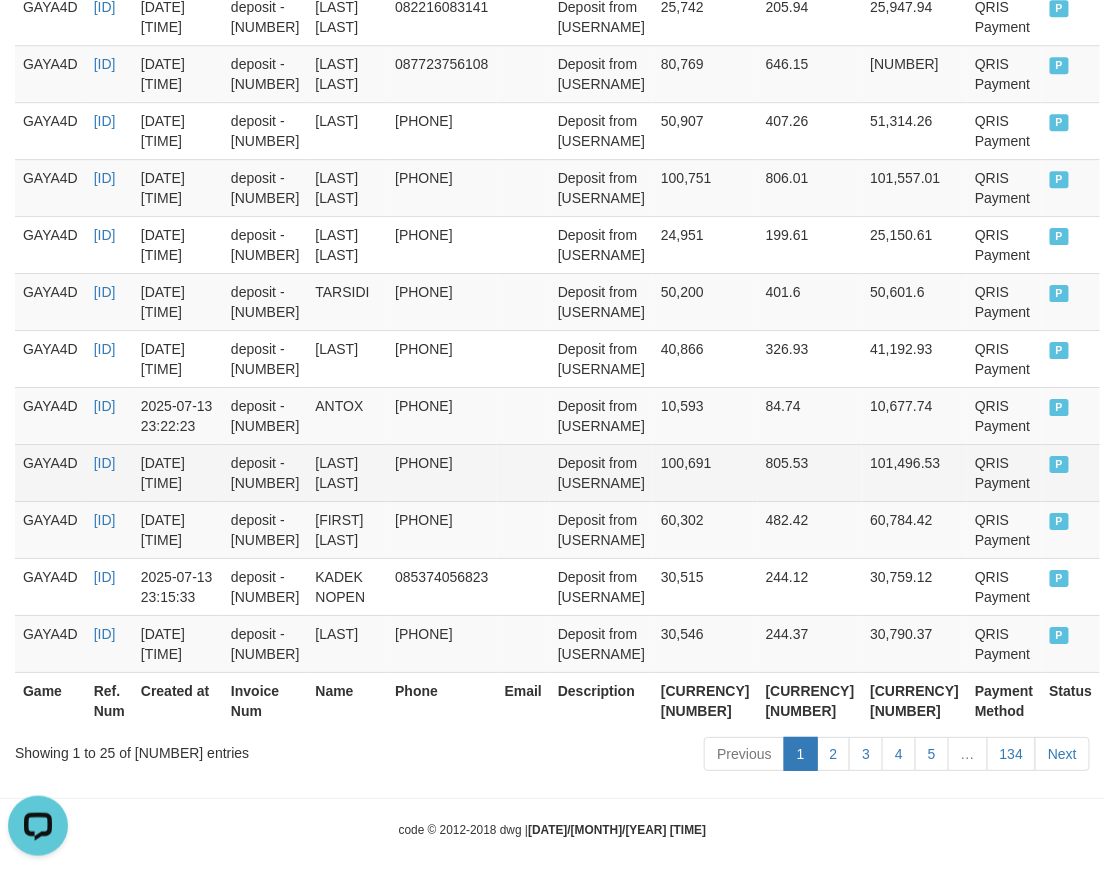 click on "[LAST] [LAST]" at bounding box center [347, 472] 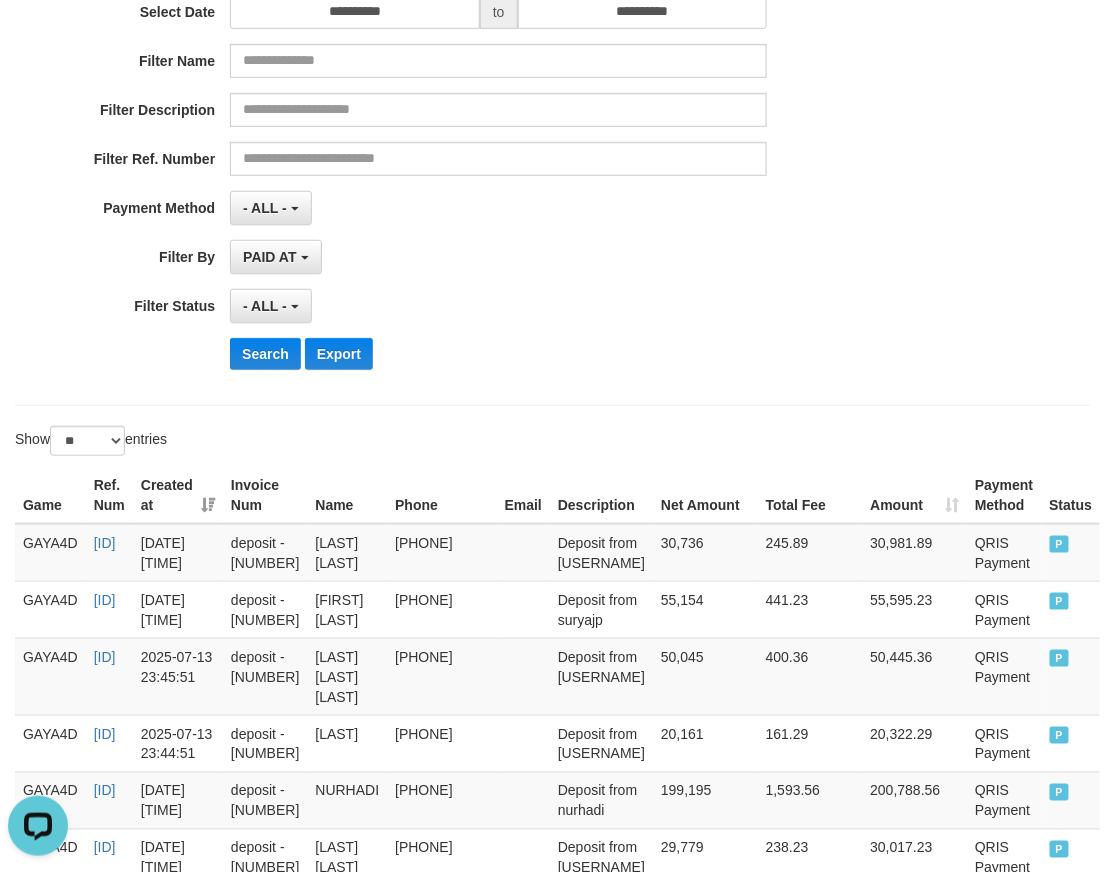 scroll, scrollTop: 0, scrollLeft: 0, axis: both 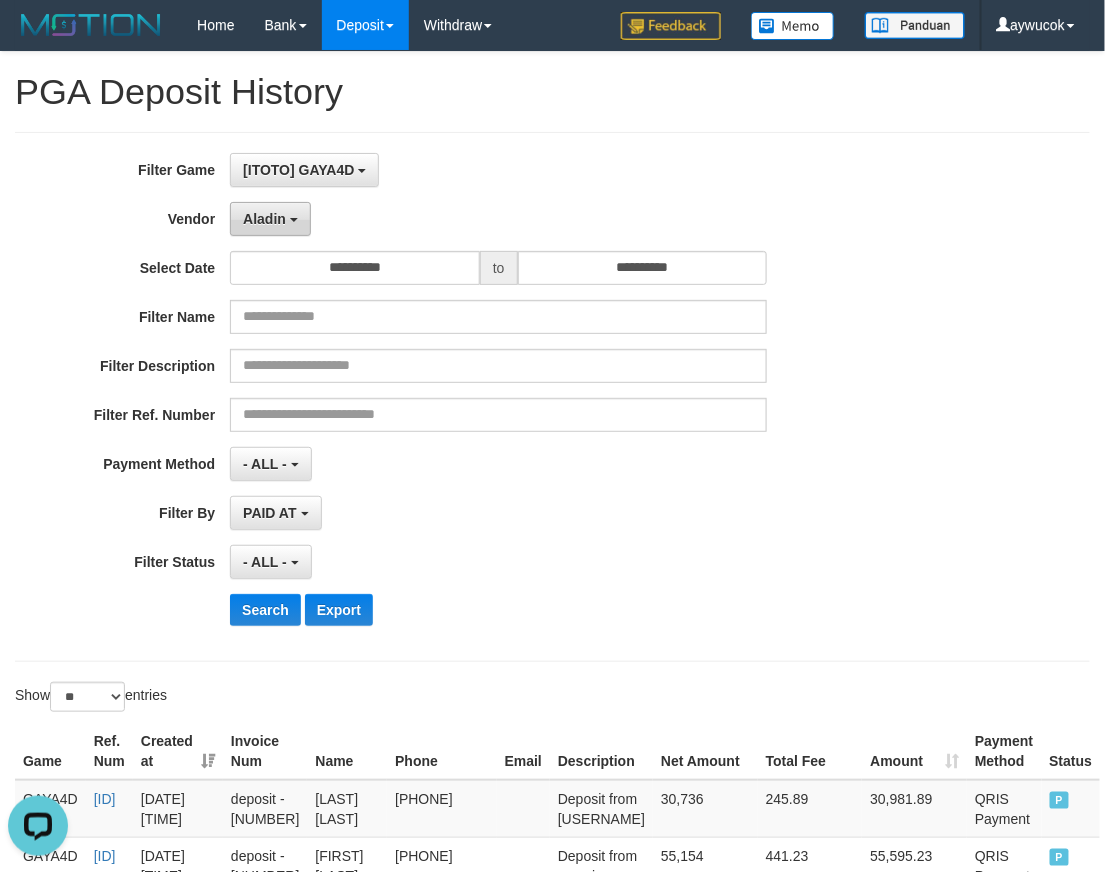 click on "Aladin" at bounding box center (270, 219) 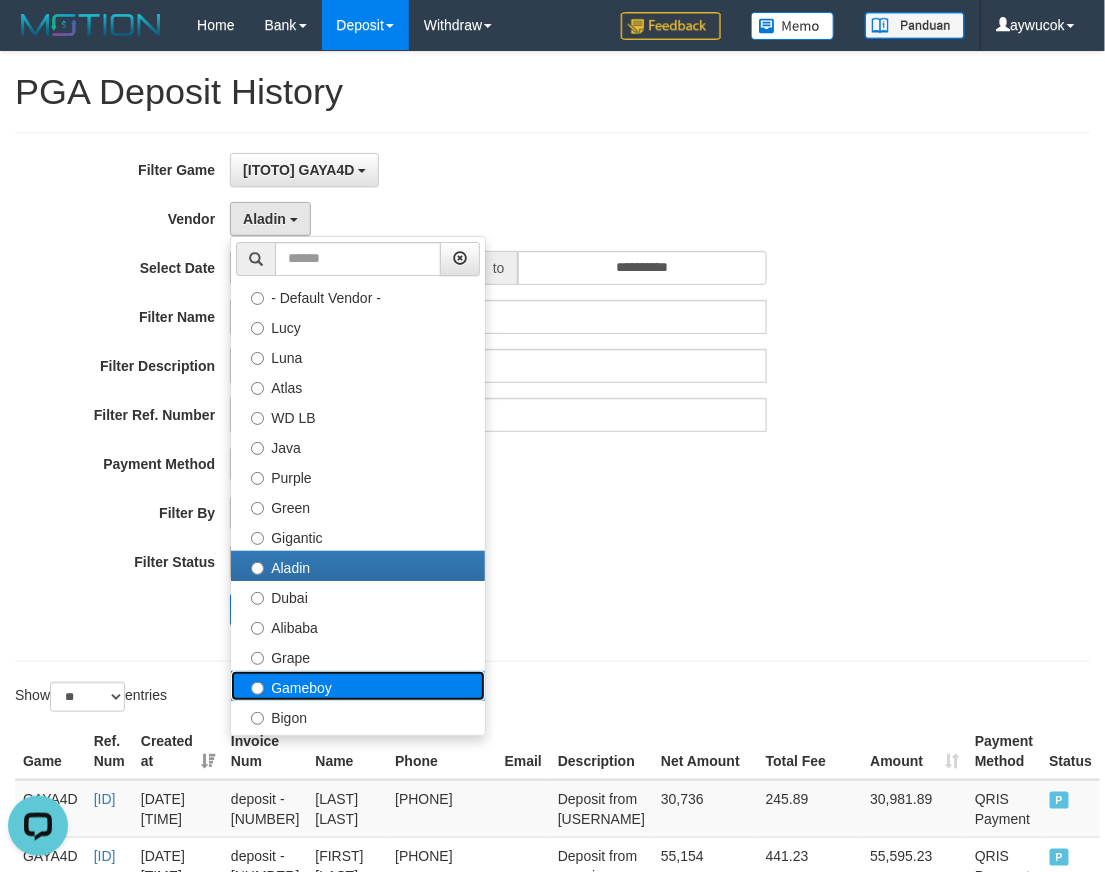 click on "Gameboy" at bounding box center (358, 686) 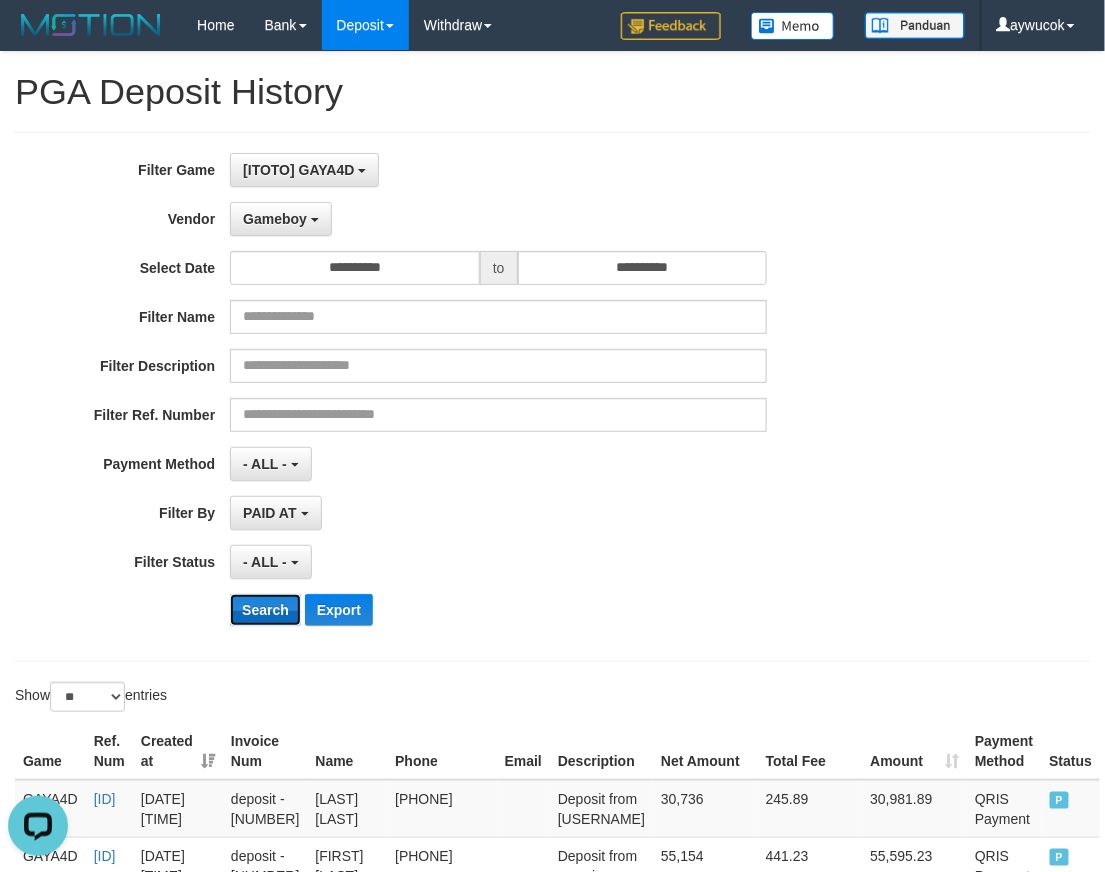 click on "Search" at bounding box center [265, 610] 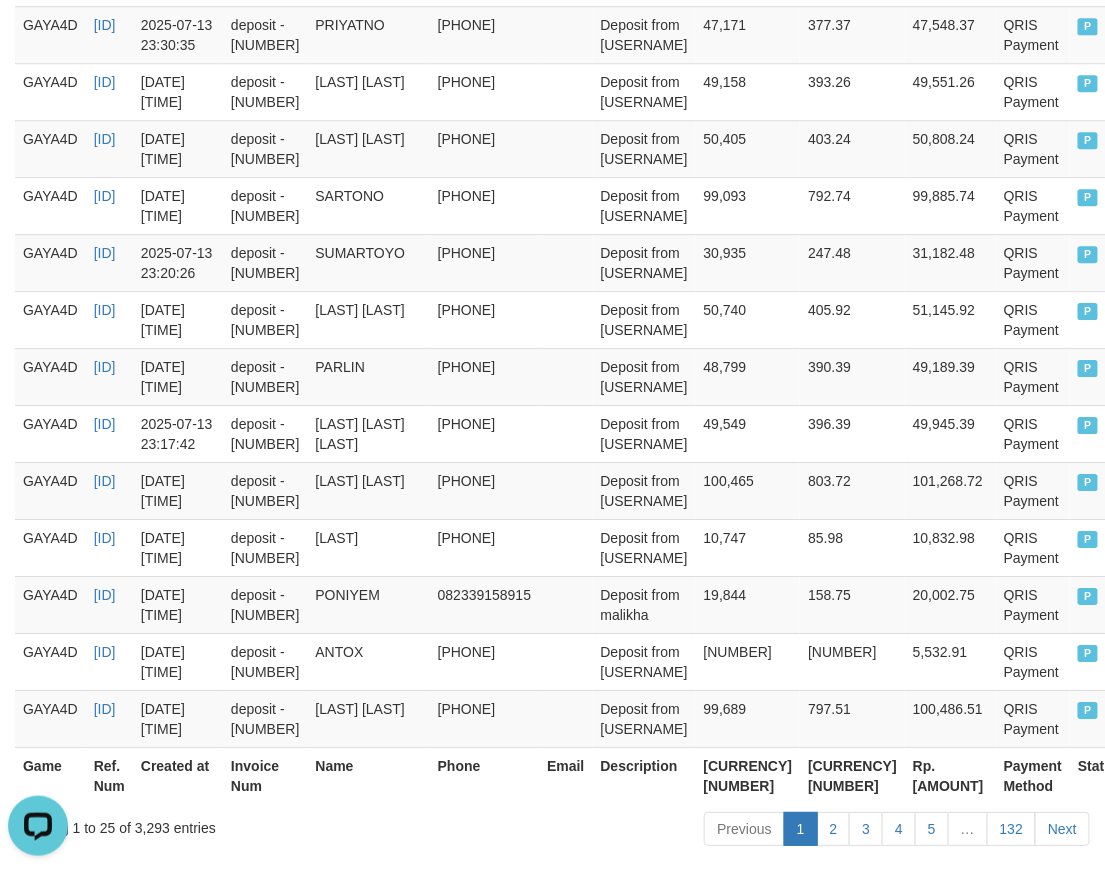scroll, scrollTop: 1553, scrollLeft: 0, axis: vertical 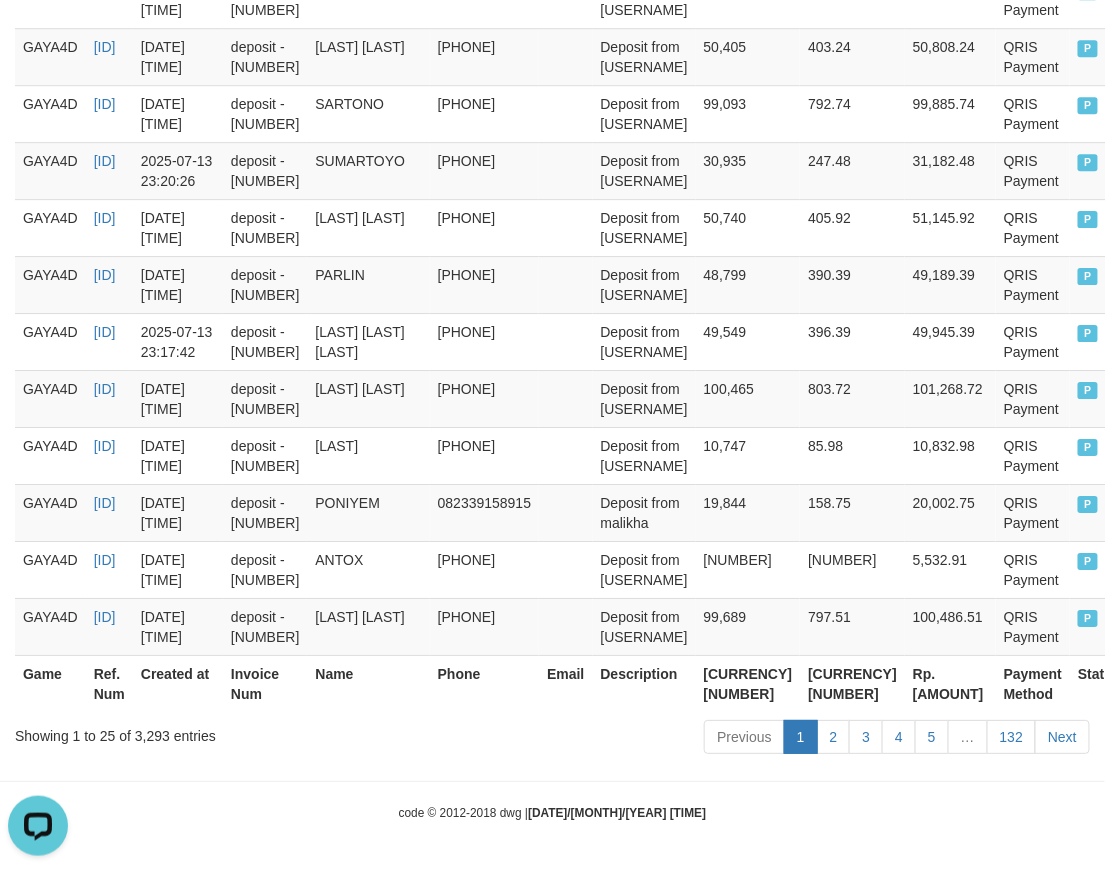 click on "[CURRENCY] [NUMBER]" at bounding box center (748, 683) 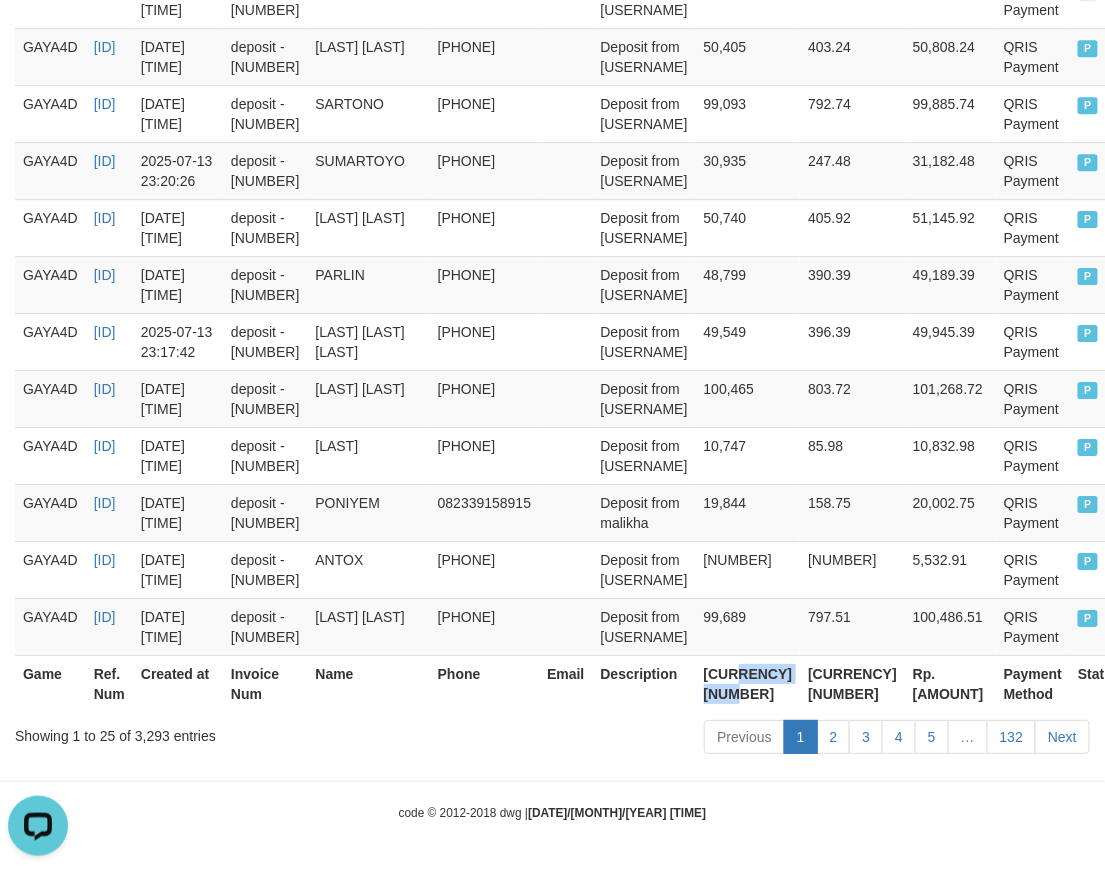 click on "[CURRENCY] [NUMBER]" at bounding box center (748, 683) 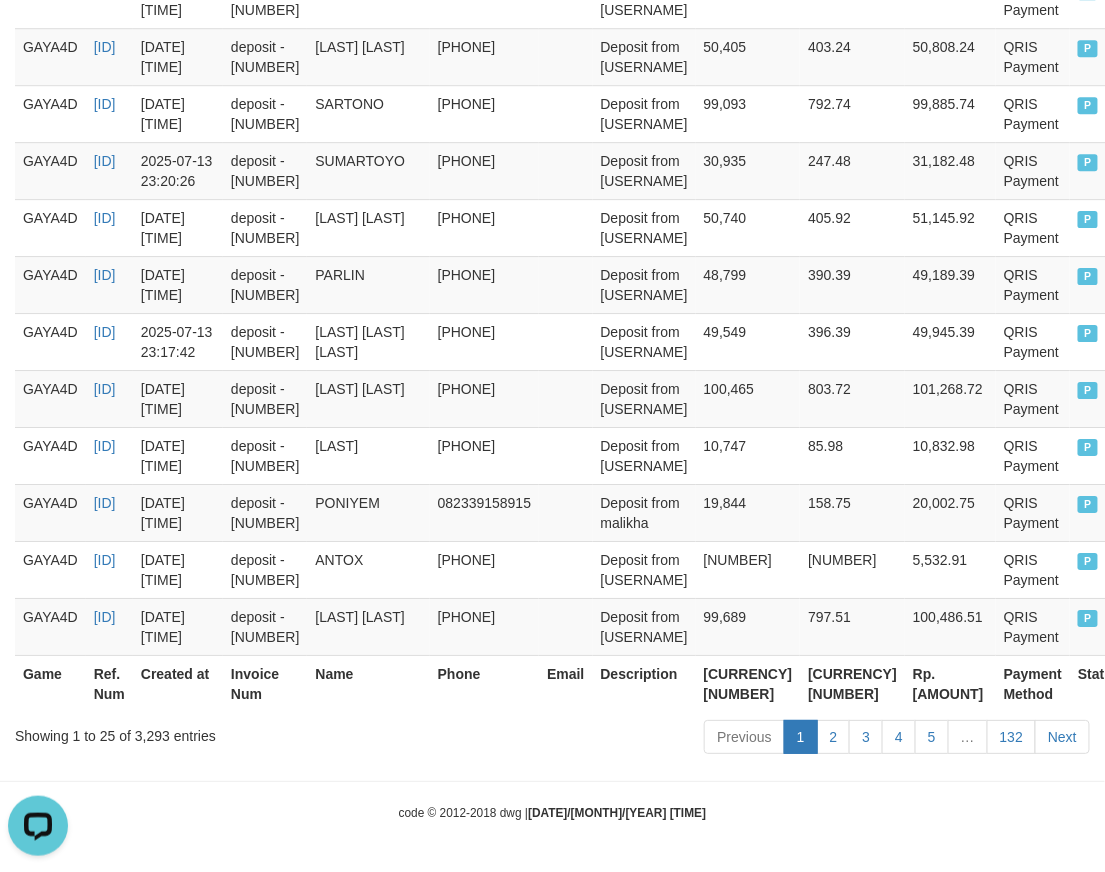 click on "Description" at bounding box center (644, 683) 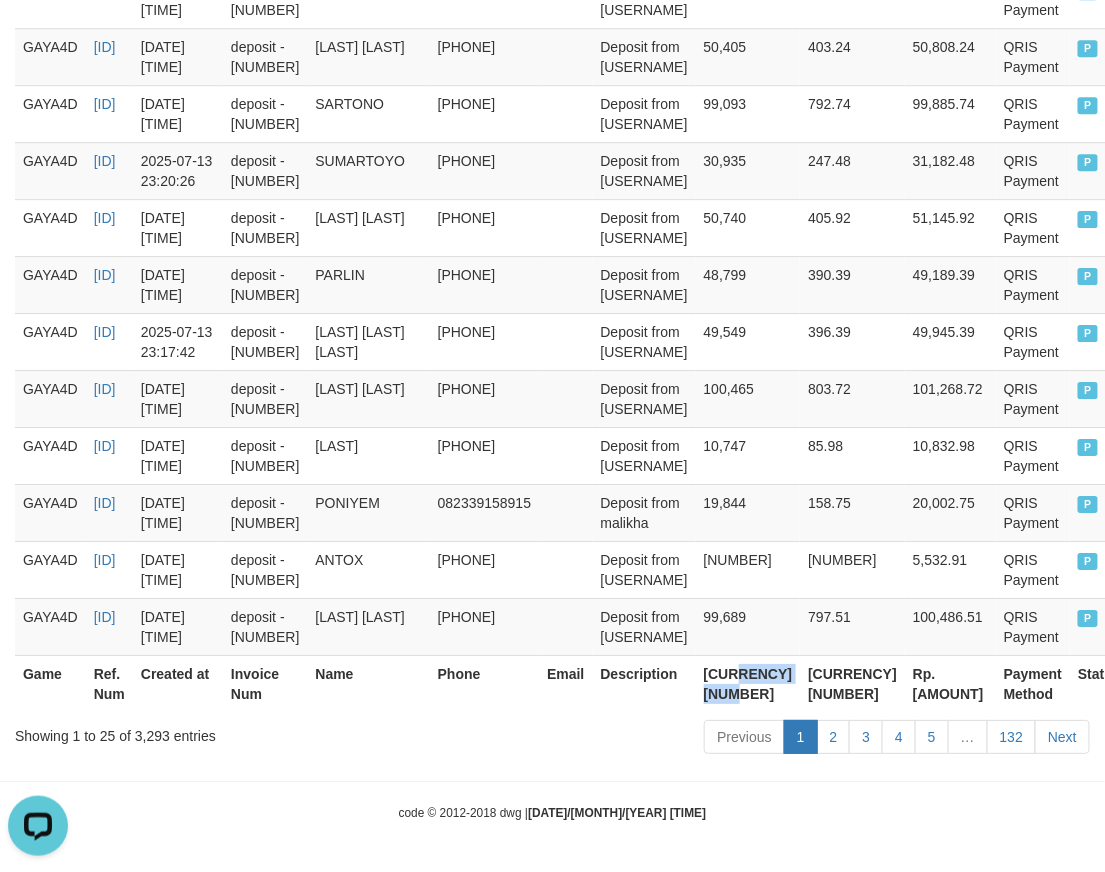 copy on "[NUMBER]" 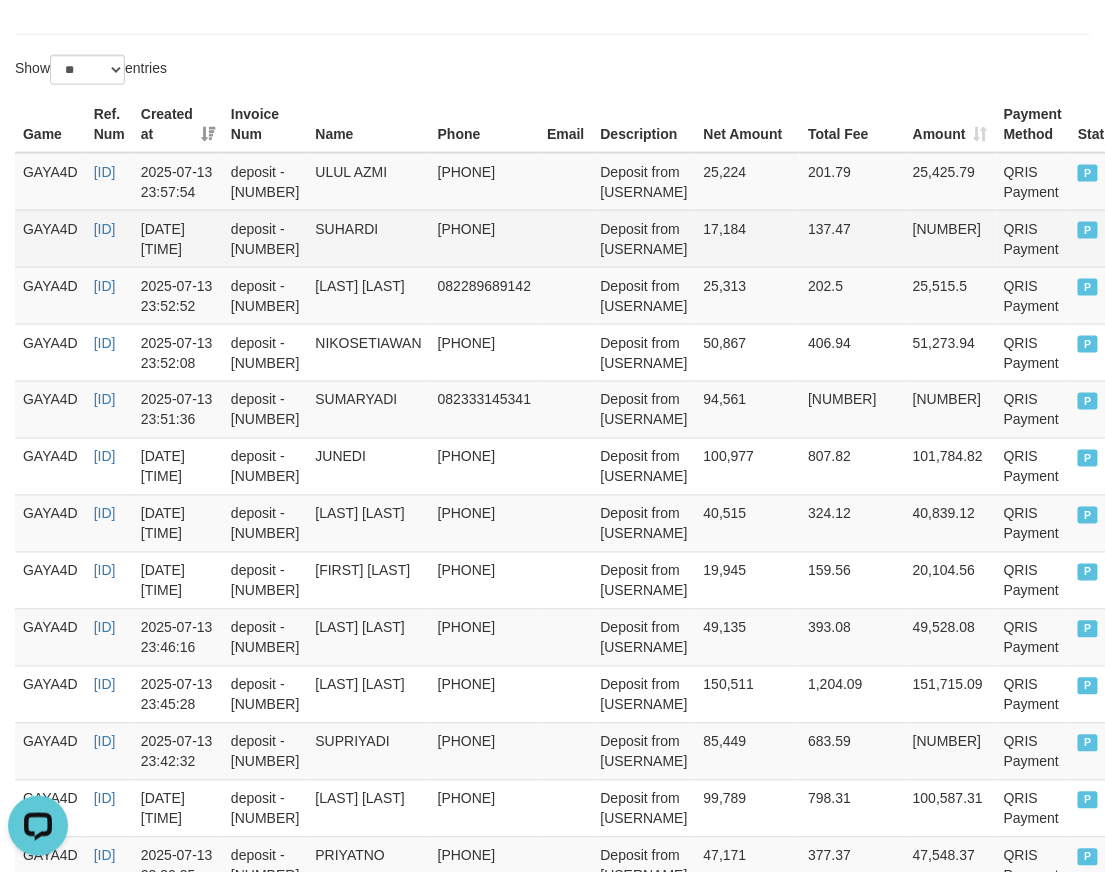 scroll, scrollTop: 0, scrollLeft: 0, axis: both 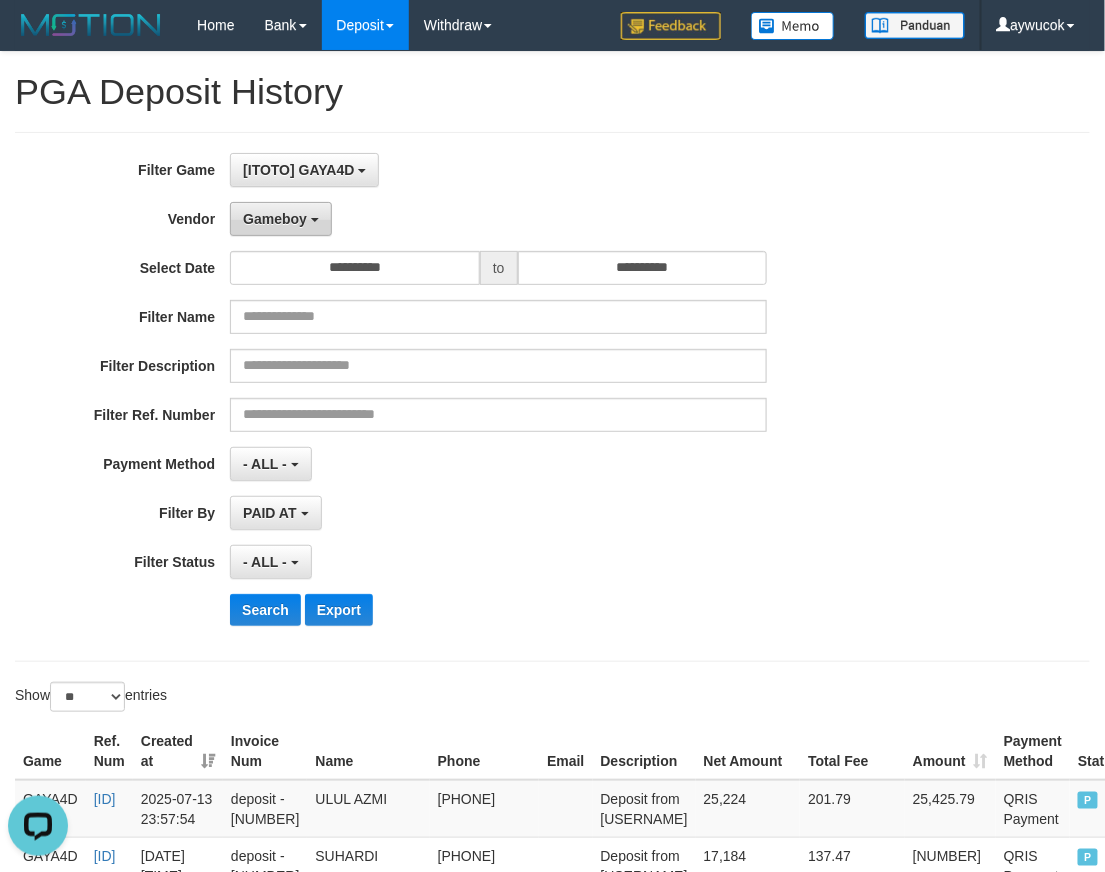 click on "Gameboy" at bounding box center [275, 219] 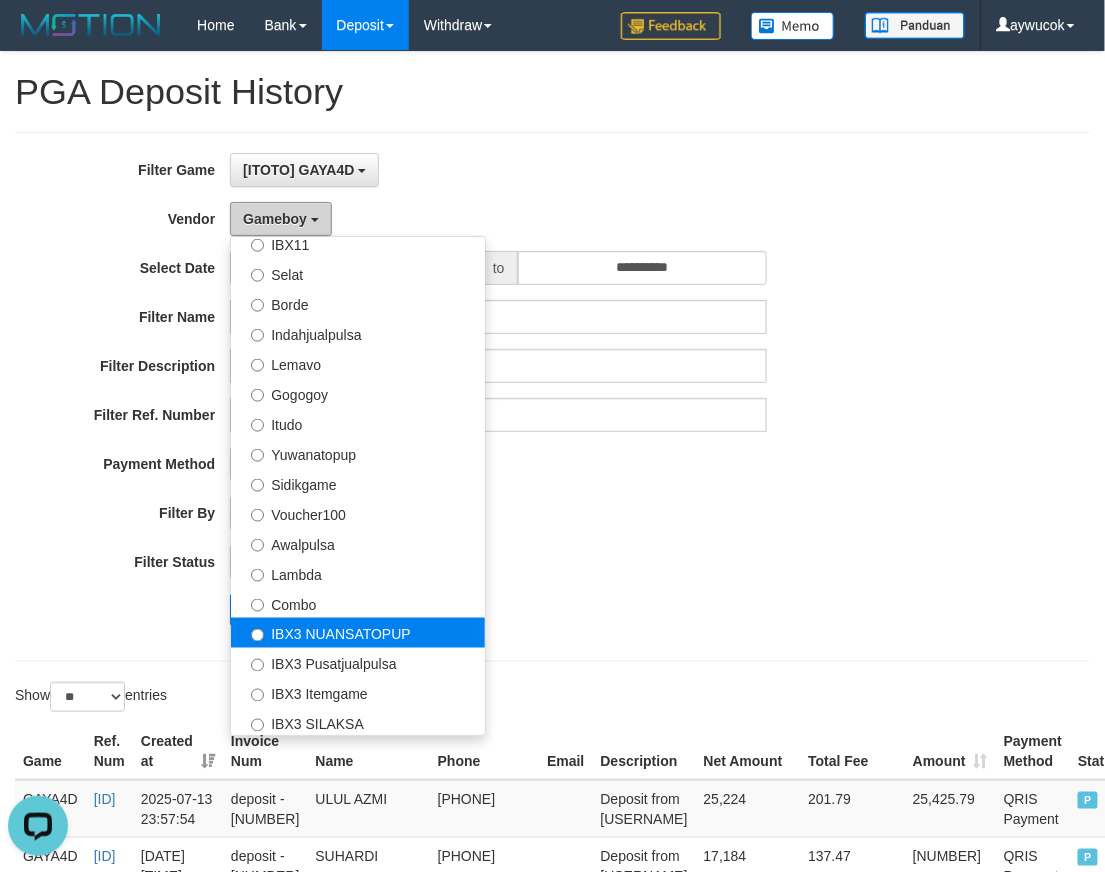 scroll, scrollTop: 684, scrollLeft: 0, axis: vertical 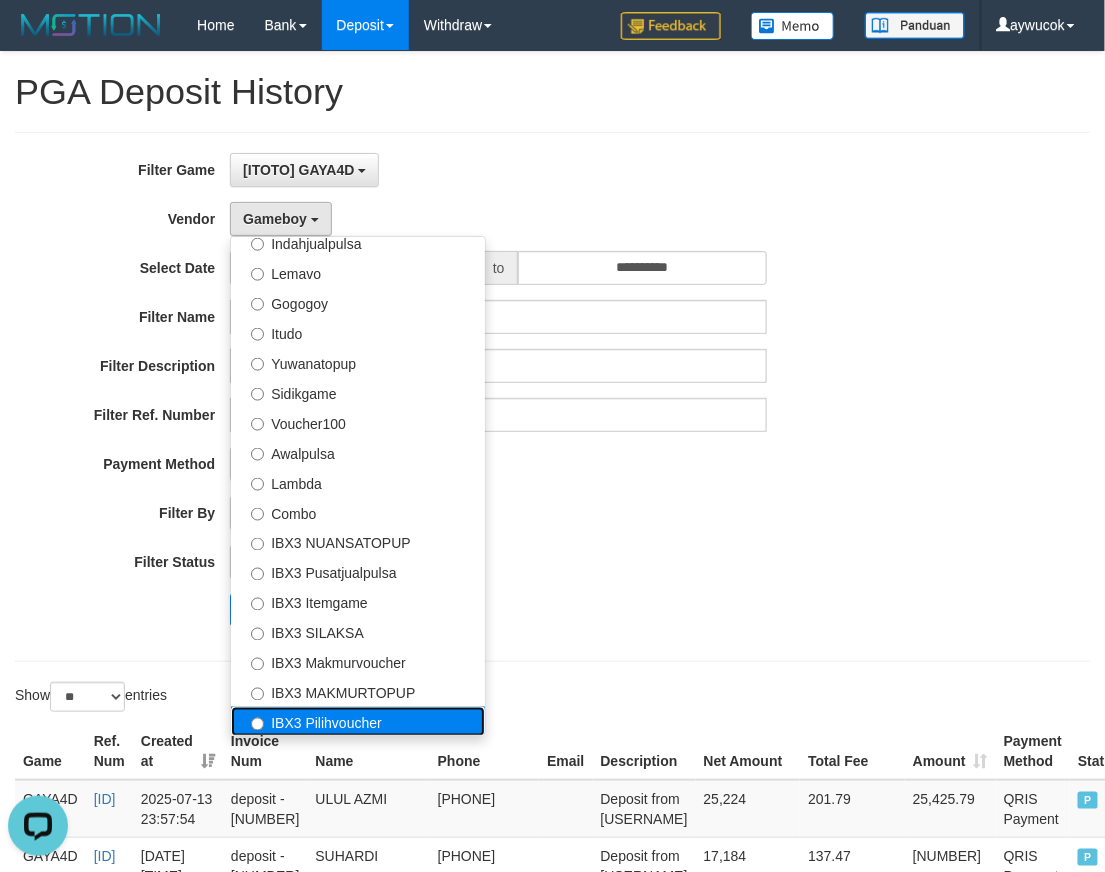 click on "IBX3 Pilihvoucher" at bounding box center [358, 722] 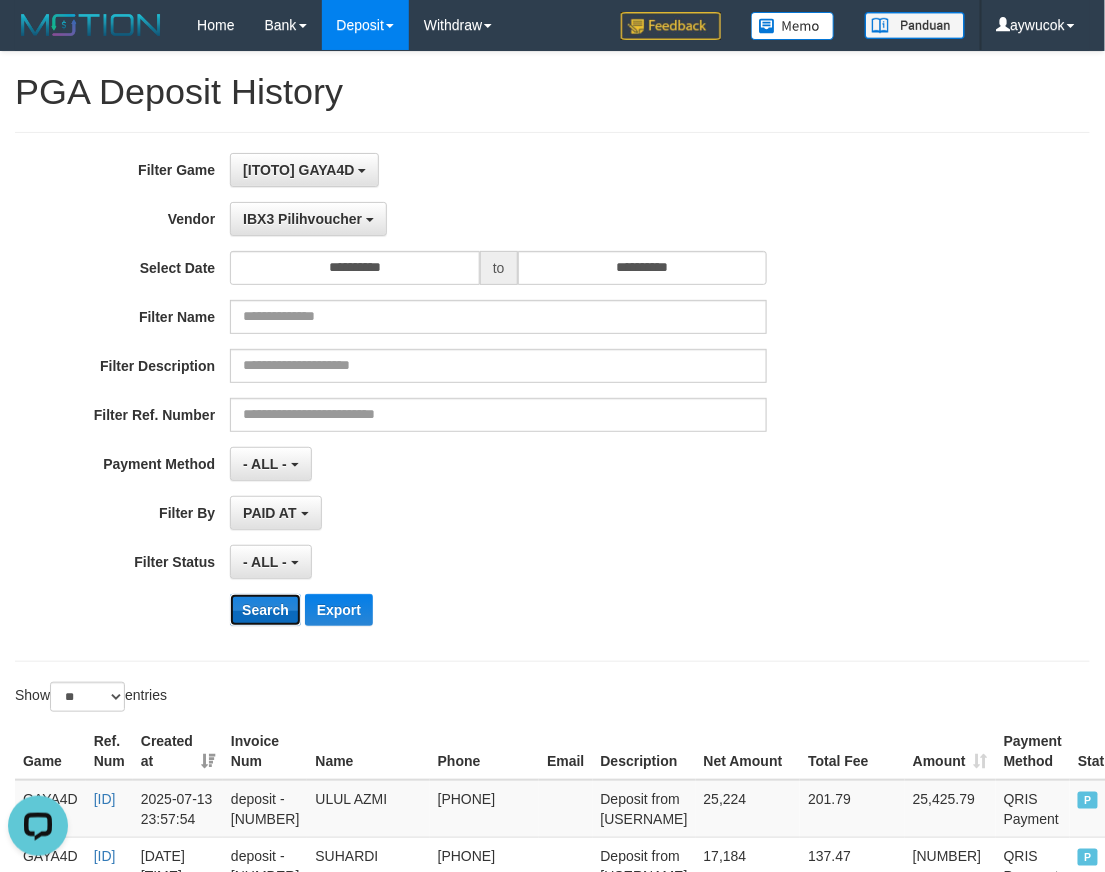 click on "Search" at bounding box center (265, 610) 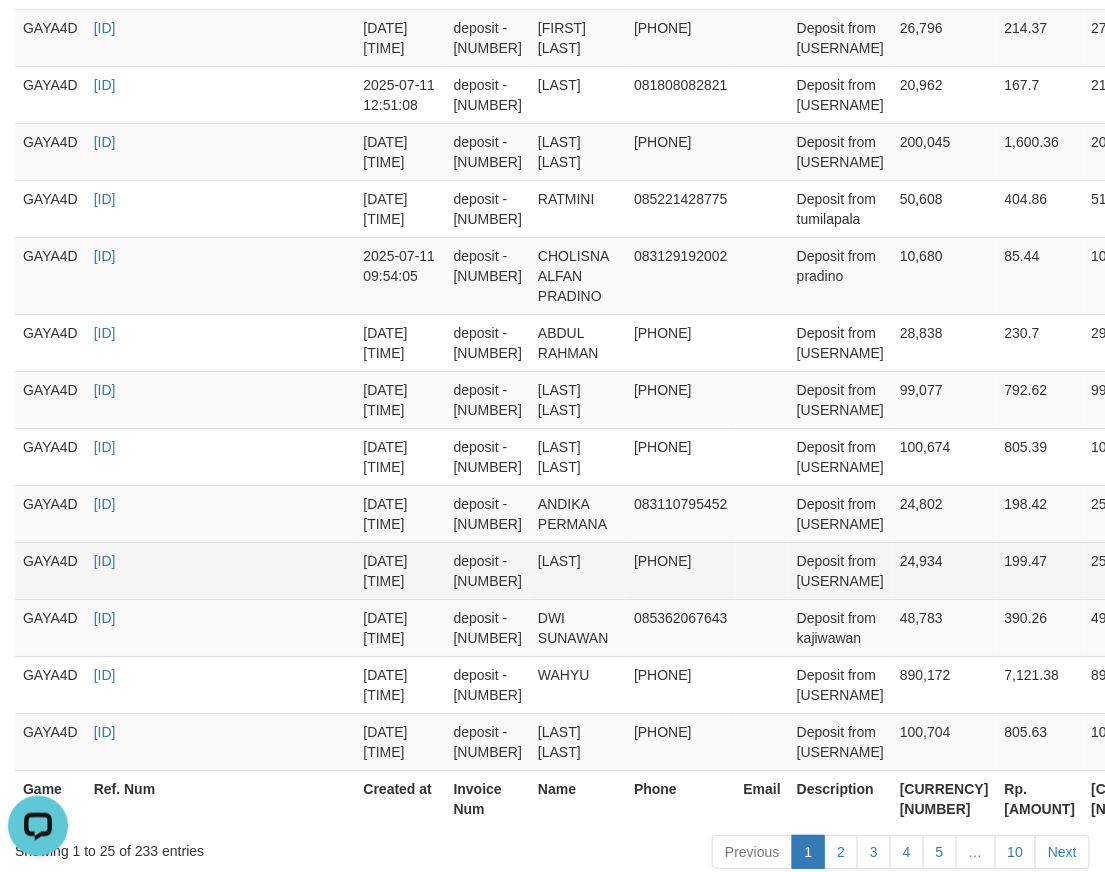 scroll, scrollTop: 1573, scrollLeft: 0, axis: vertical 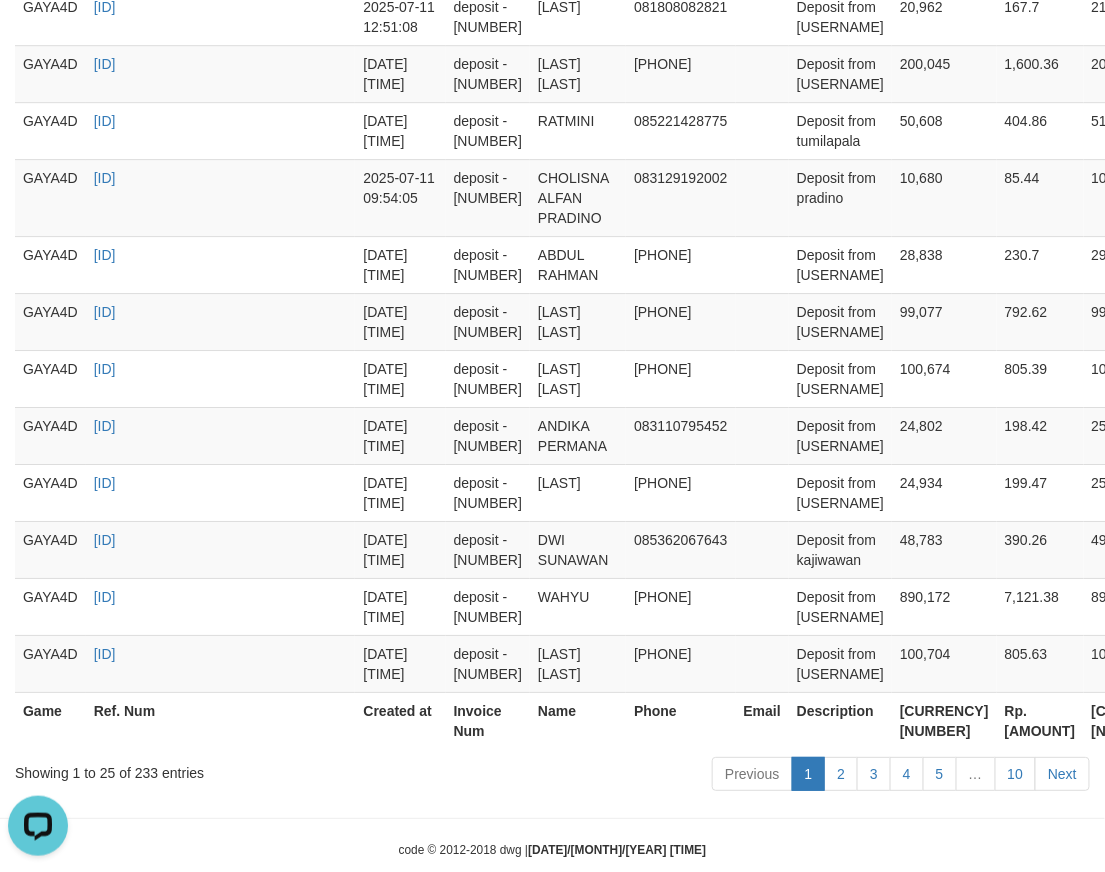 click on "[CURRENCY] [NUMBER]" at bounding box center [944, 720] 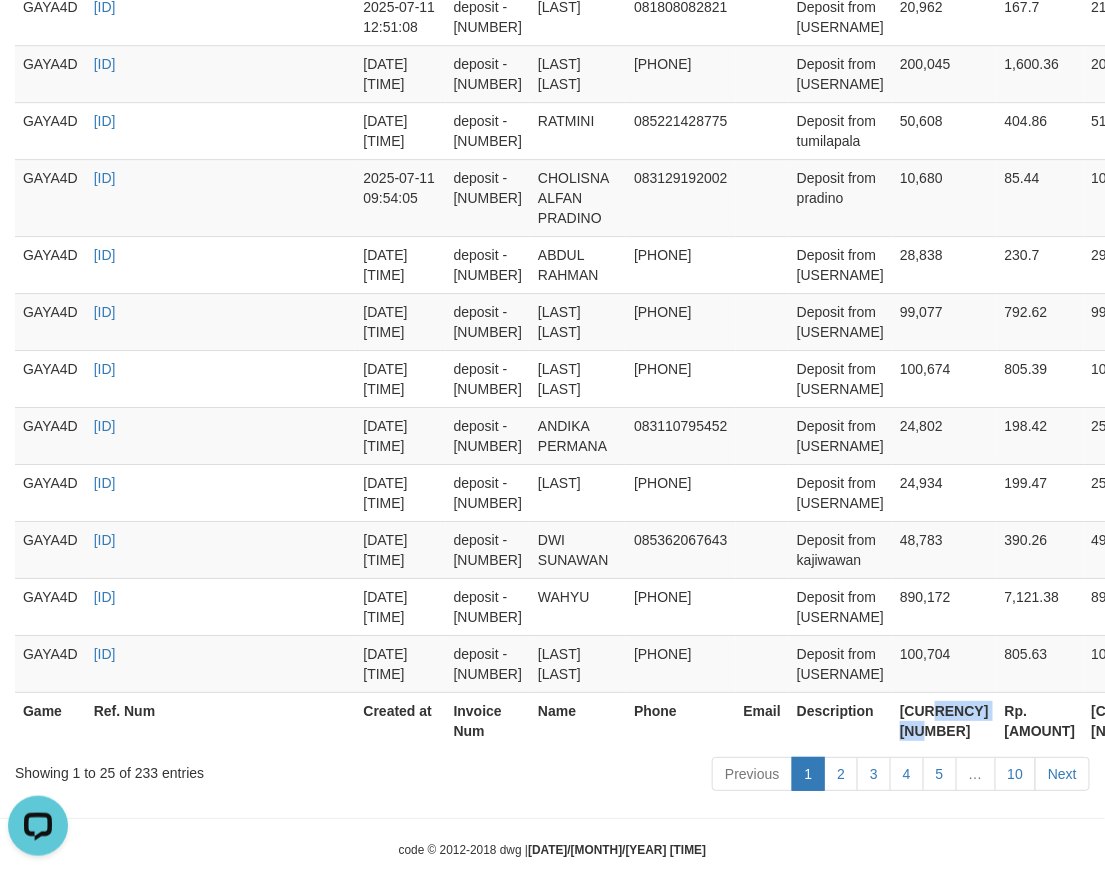 copy on "[NUMBER]" 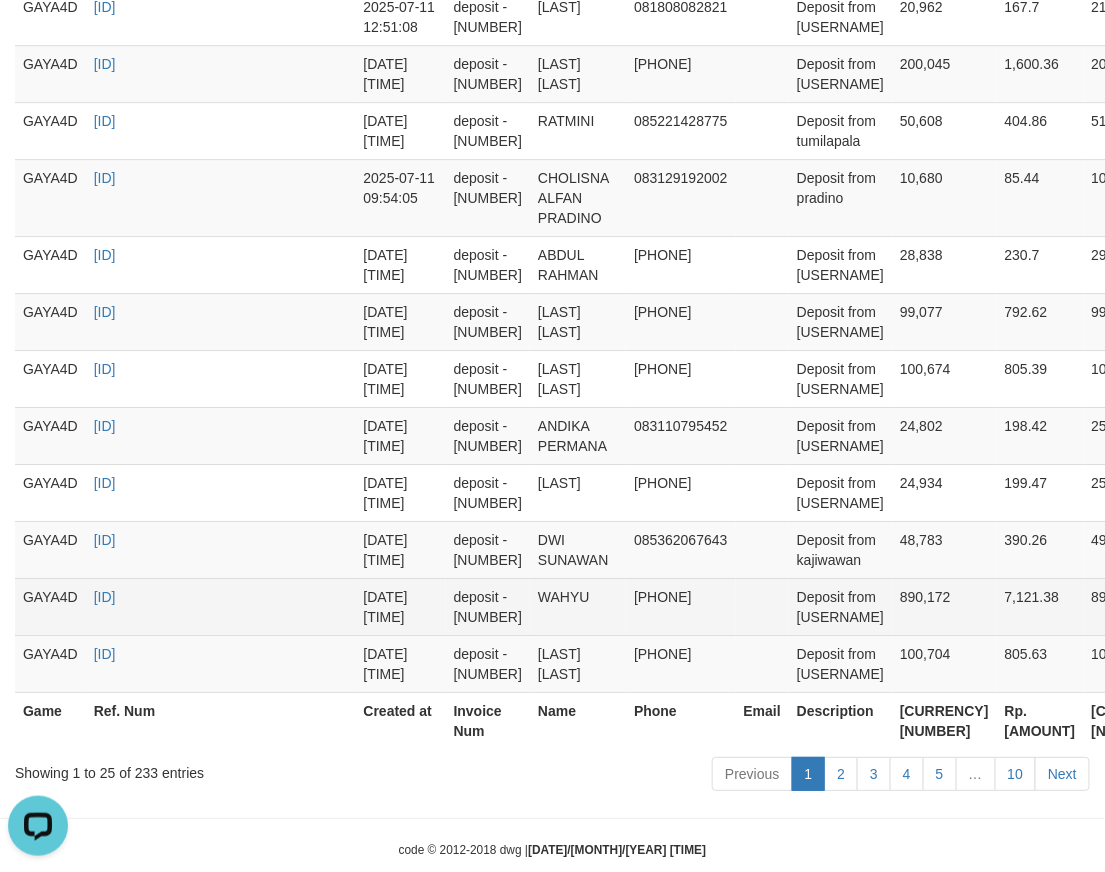 click on "deposit - [NUMBER]" at bounding box center (488, 606) 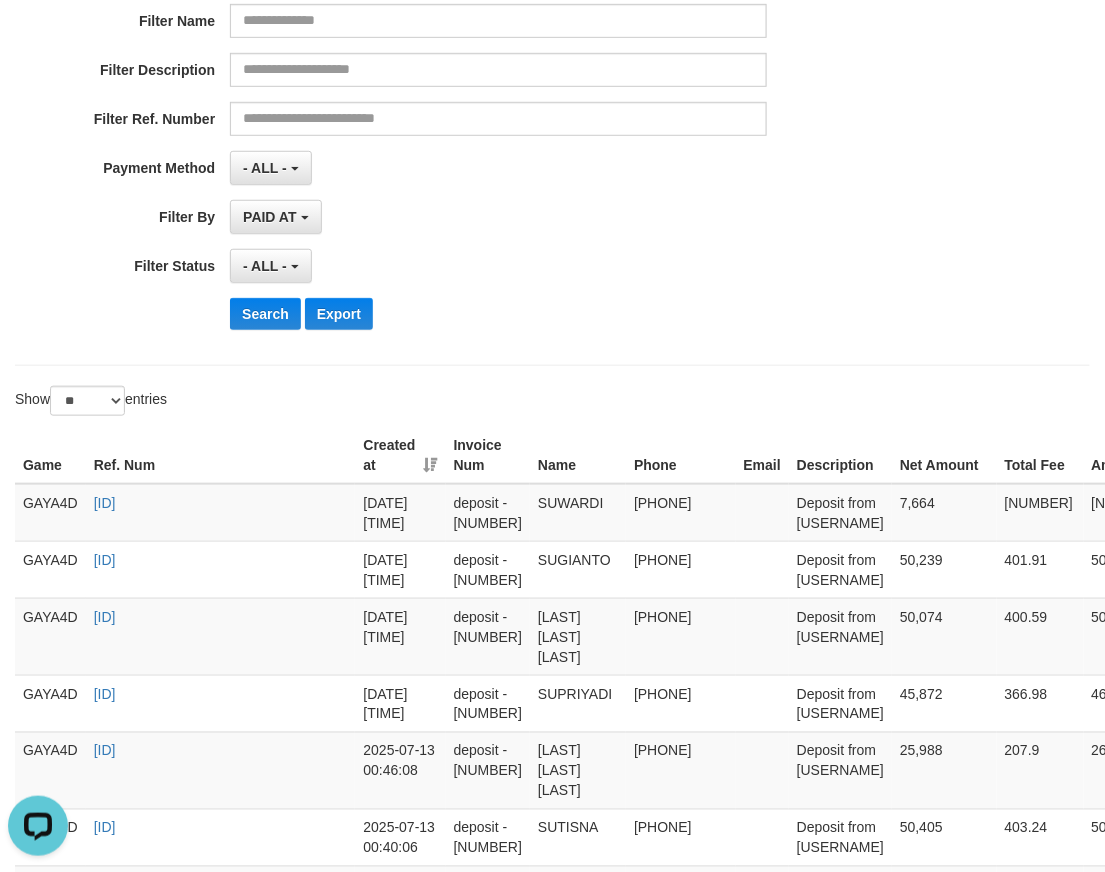 scroll, scrollTop: 92, scrollLeft: 0, axis: vertical 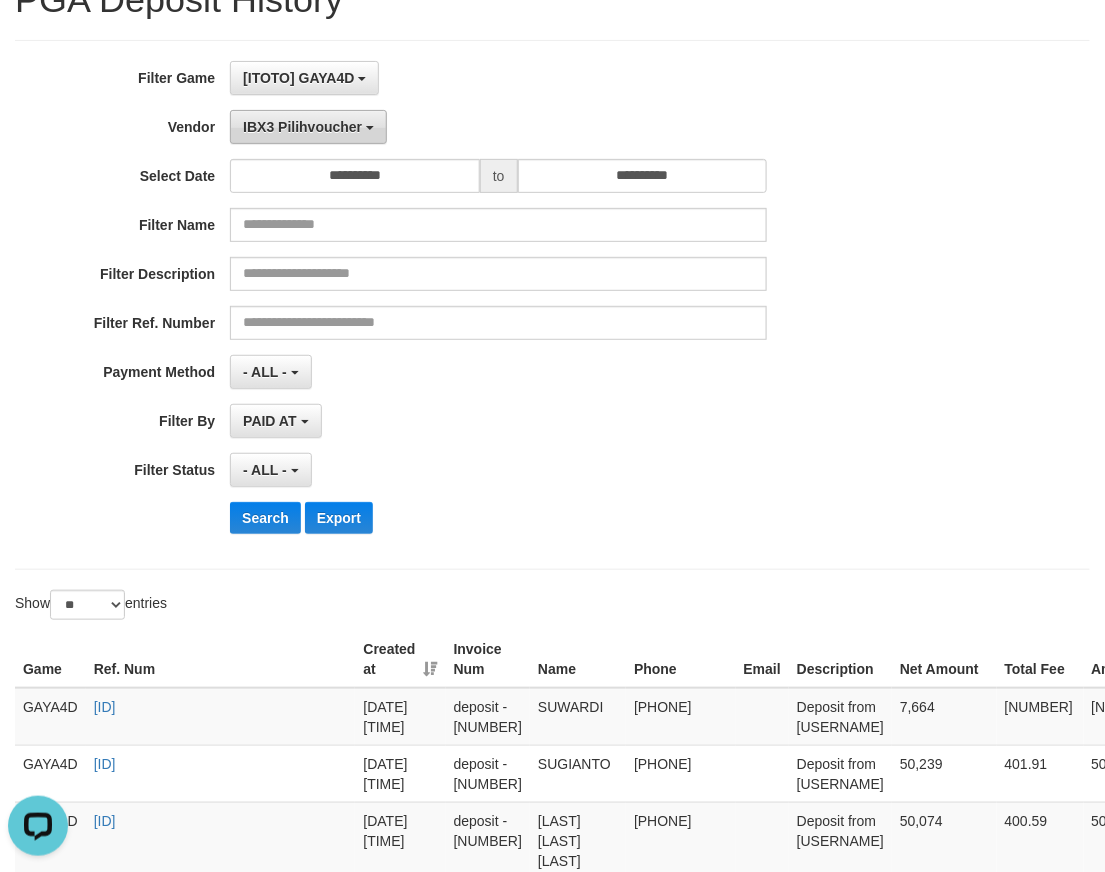 click on "IBX3 Pilihvoucher" at bounding box center (302, 127) 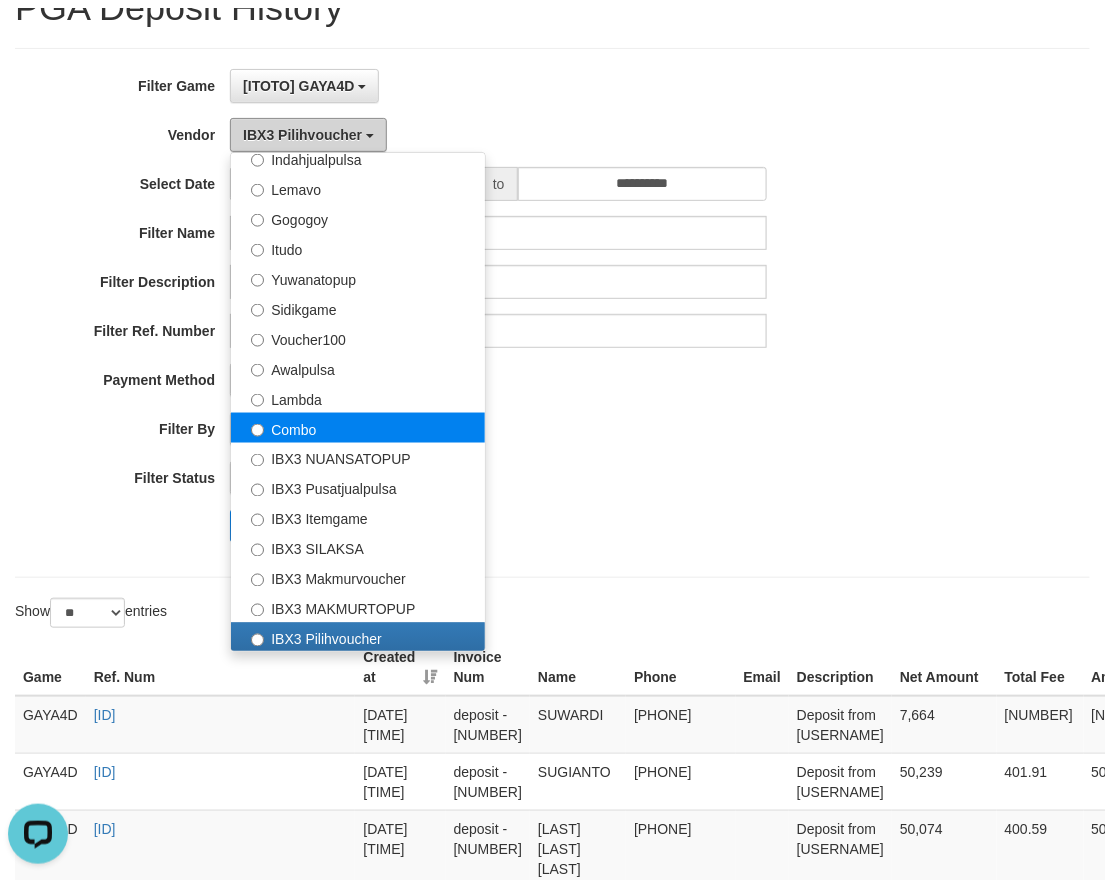 scroll, scrollTop: 498, scrollLeft: 0, axis: vertical 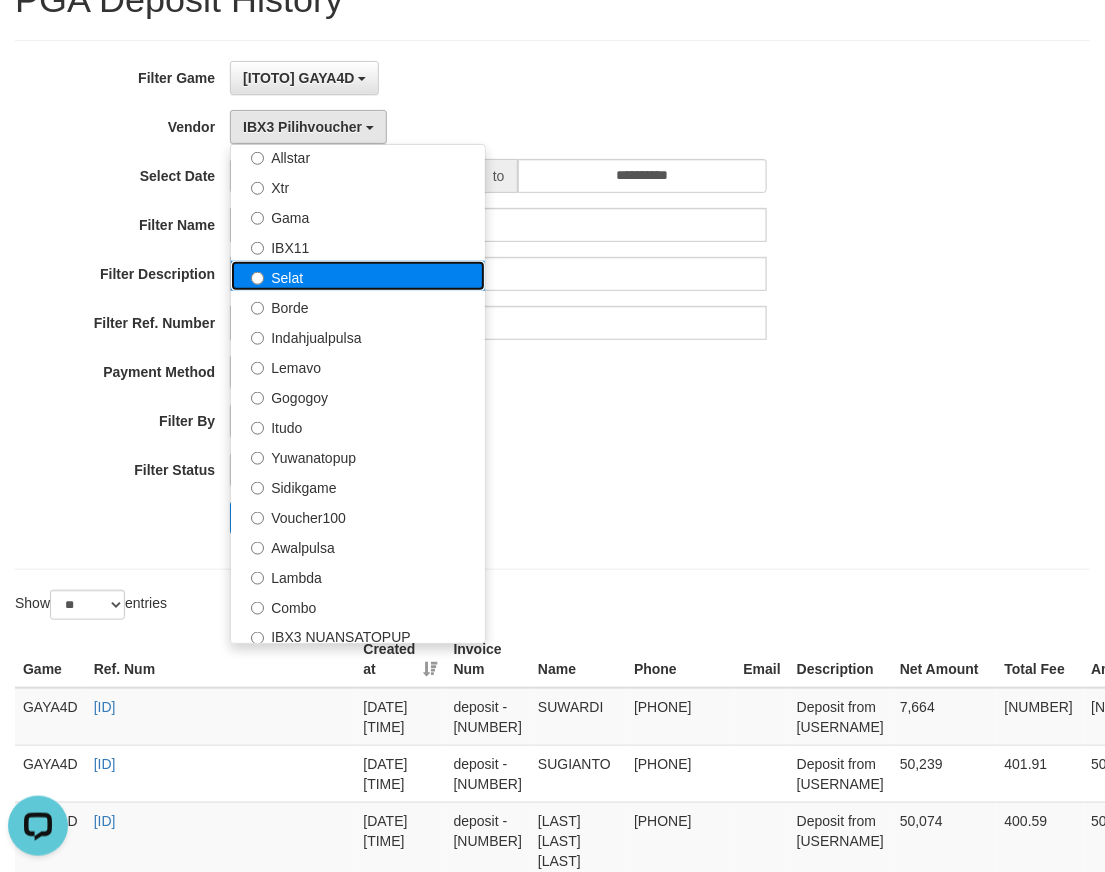 click on "Selat" at bounding box center (358, 276) 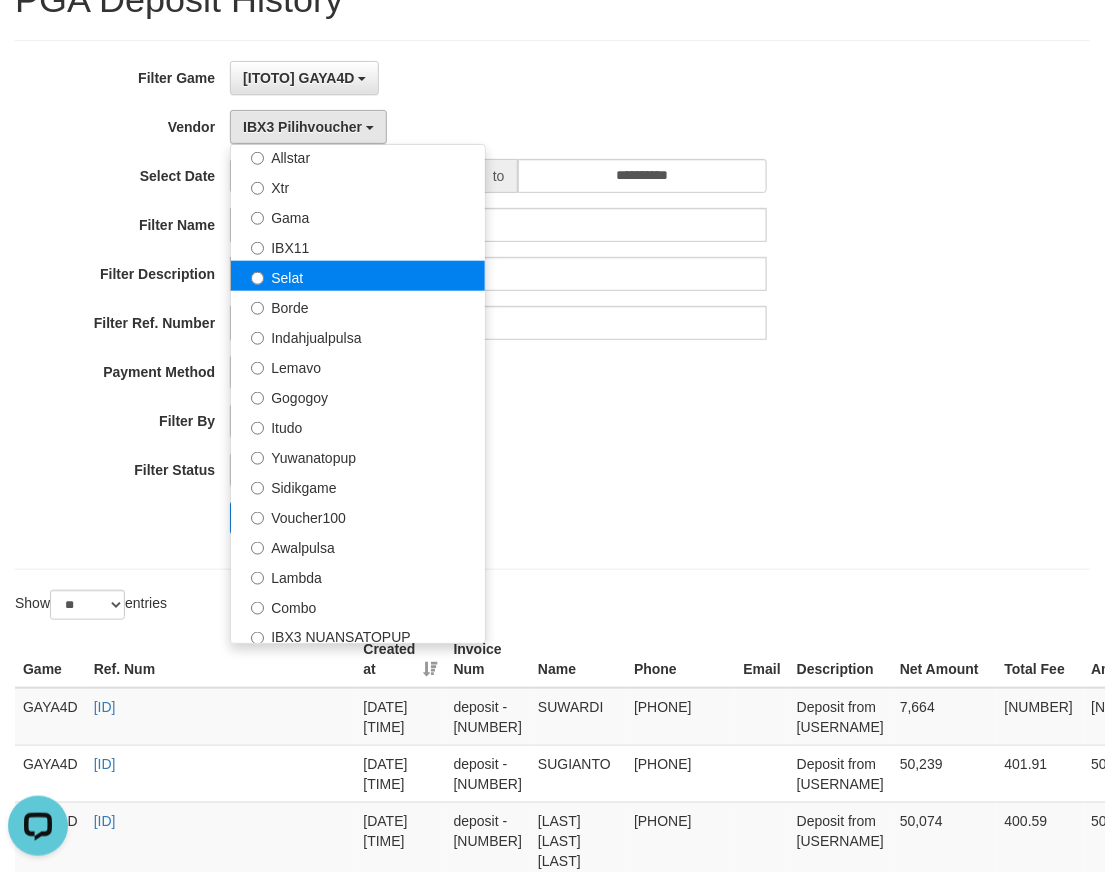 select on "**********" 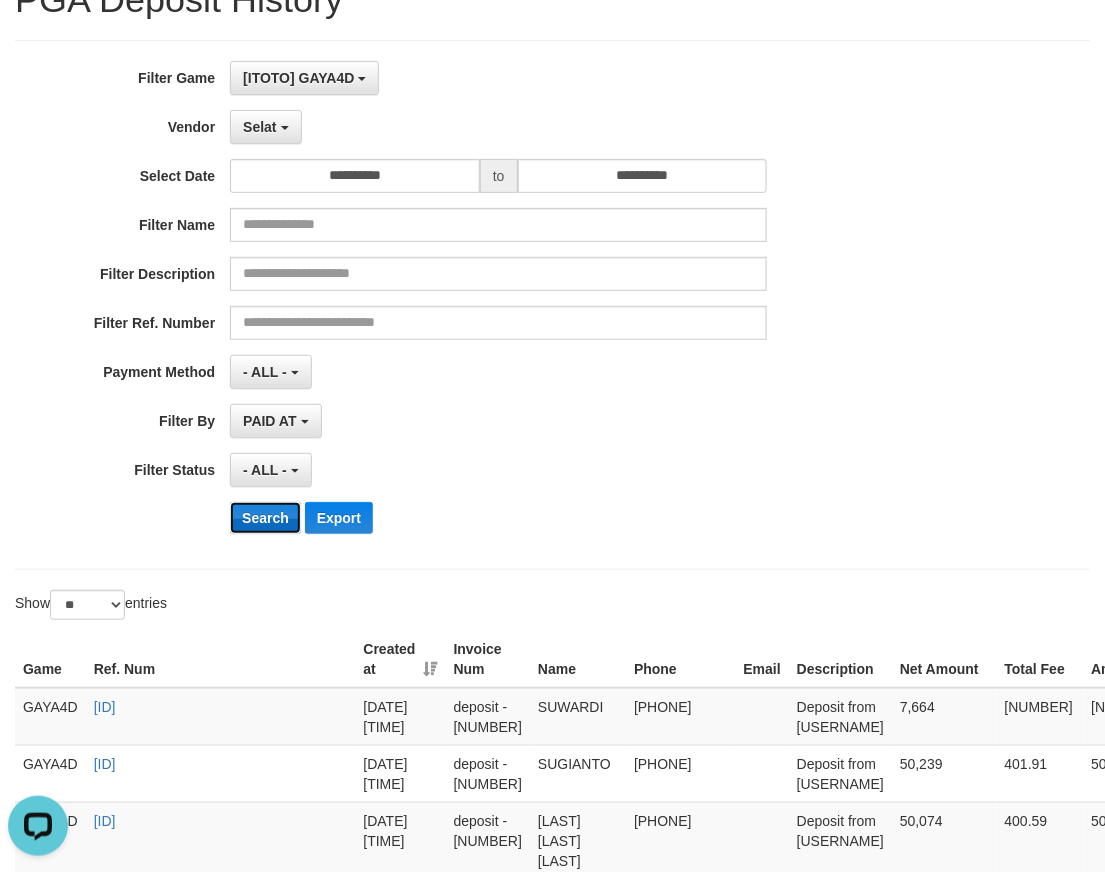 click on "Search" at bounding box center (265, 518) 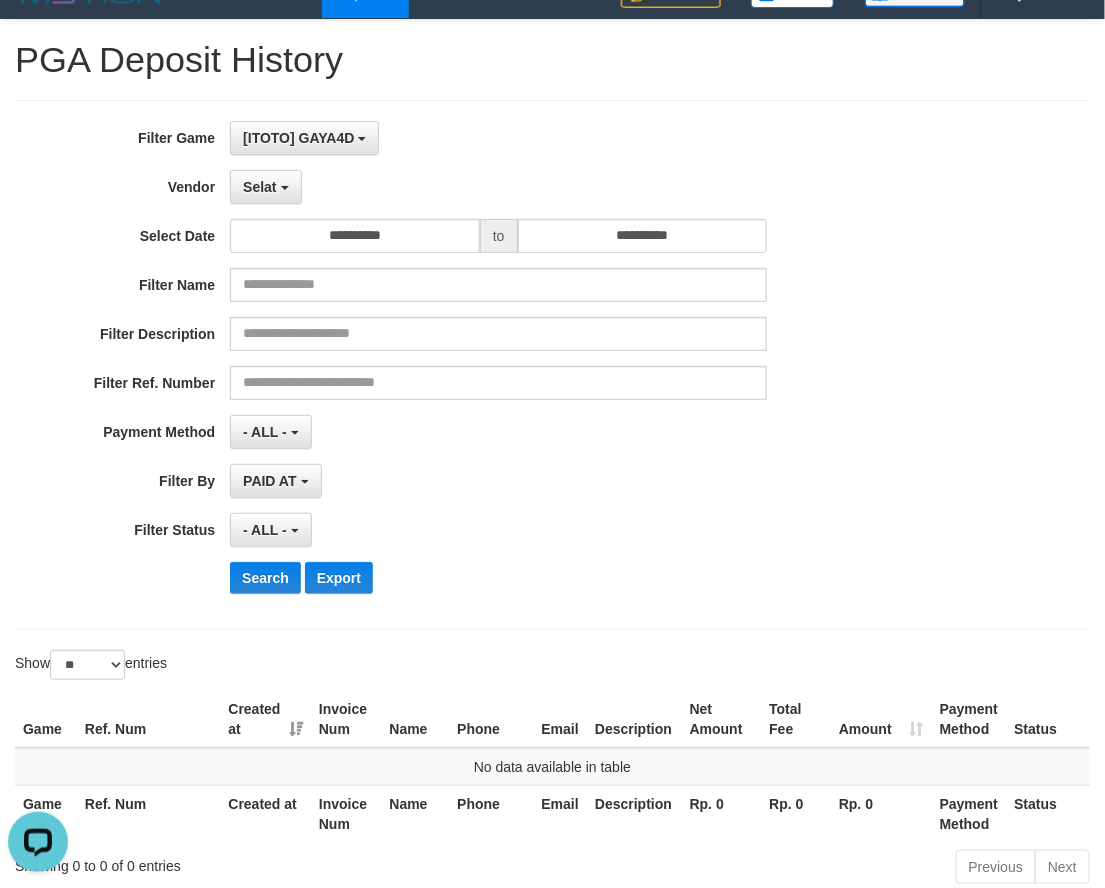 scroll, scrollTop: 0, scrollLeft: 0, axis: both 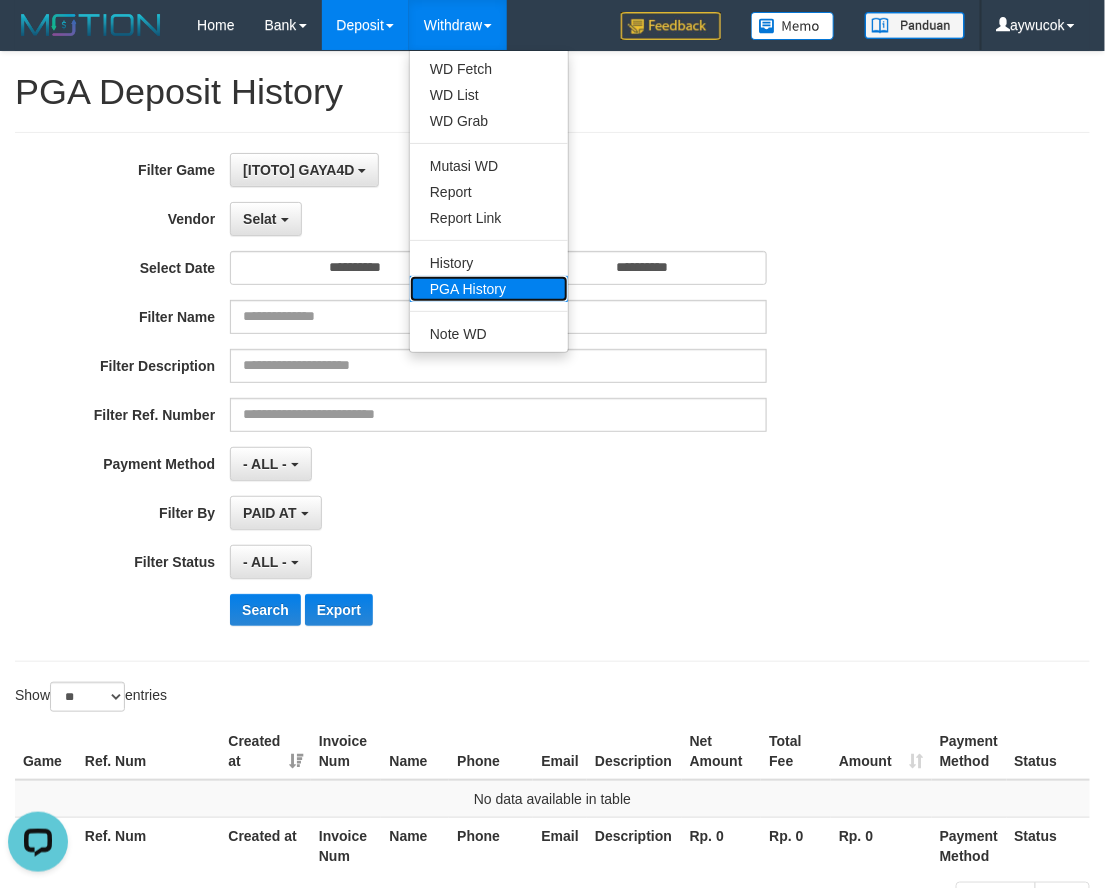 click on "PGA History" at bounding box center [489, 289] 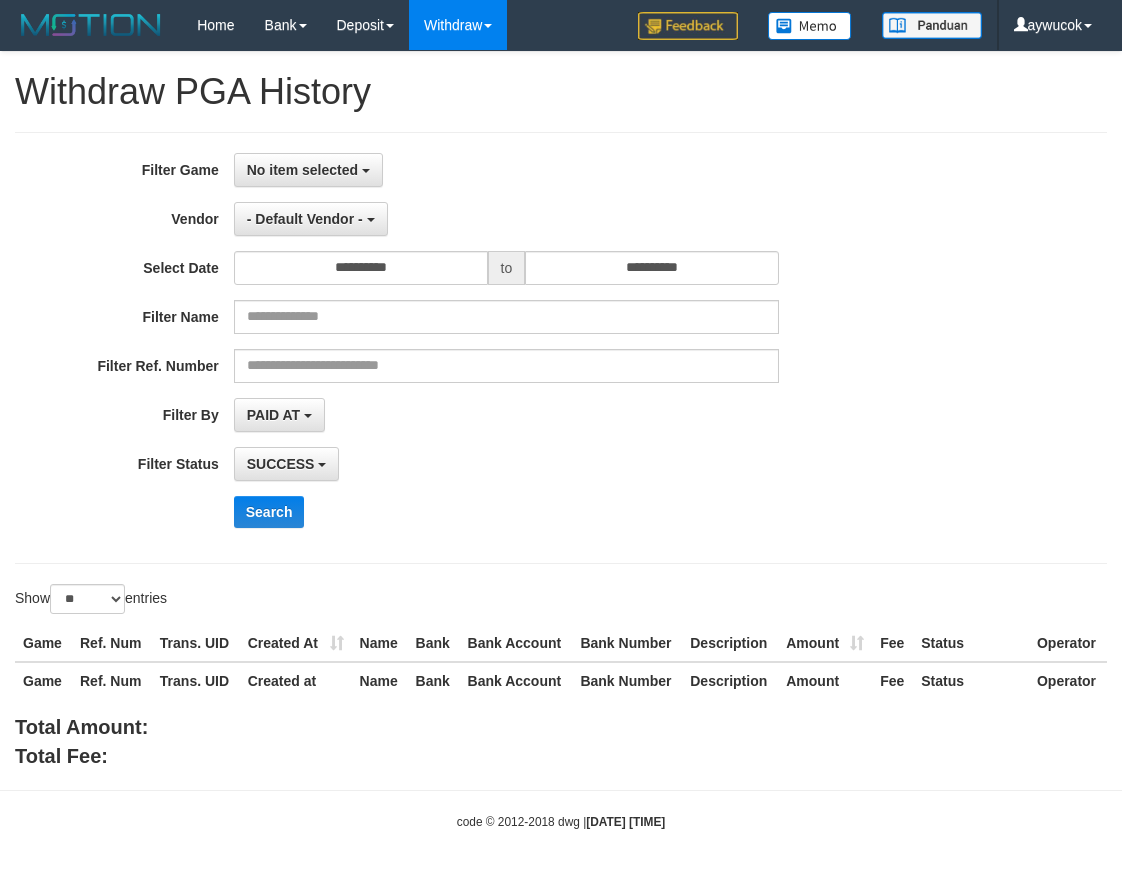 select 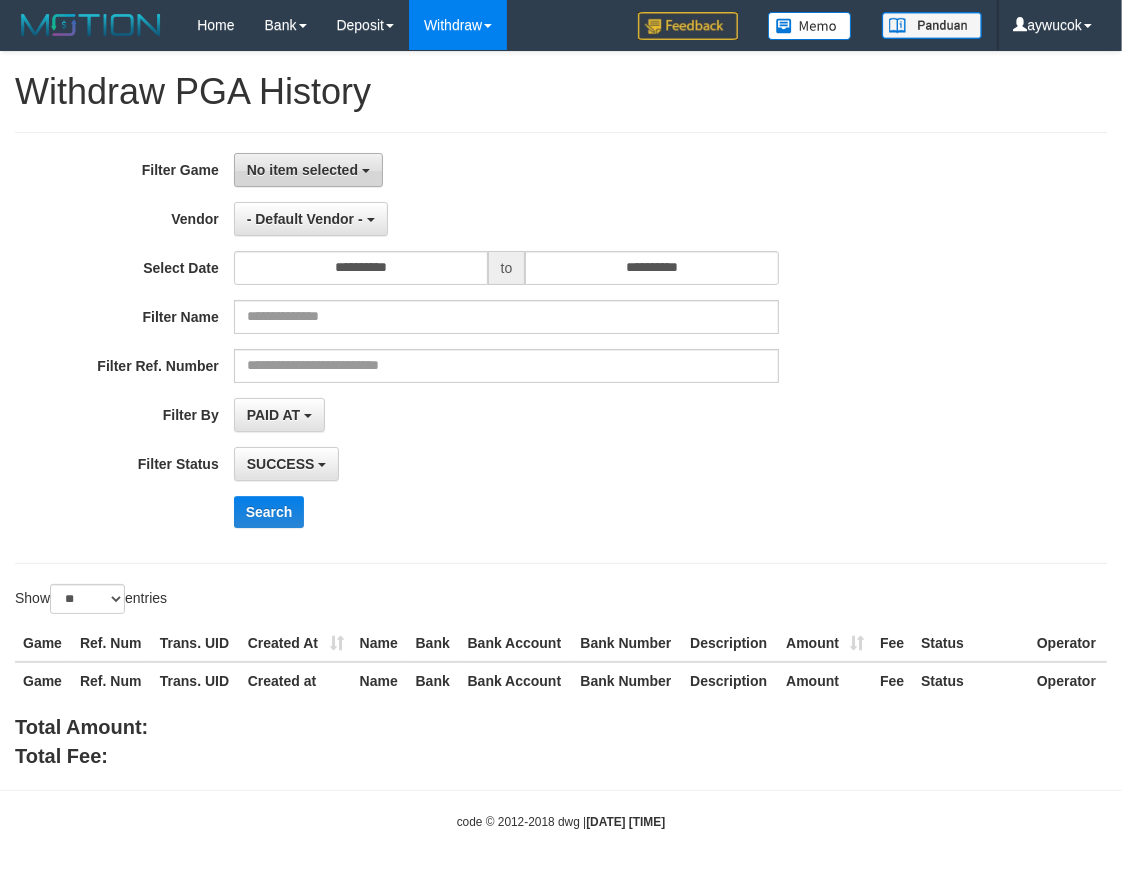 click on "No item selected" at bounding box center [308, 170] 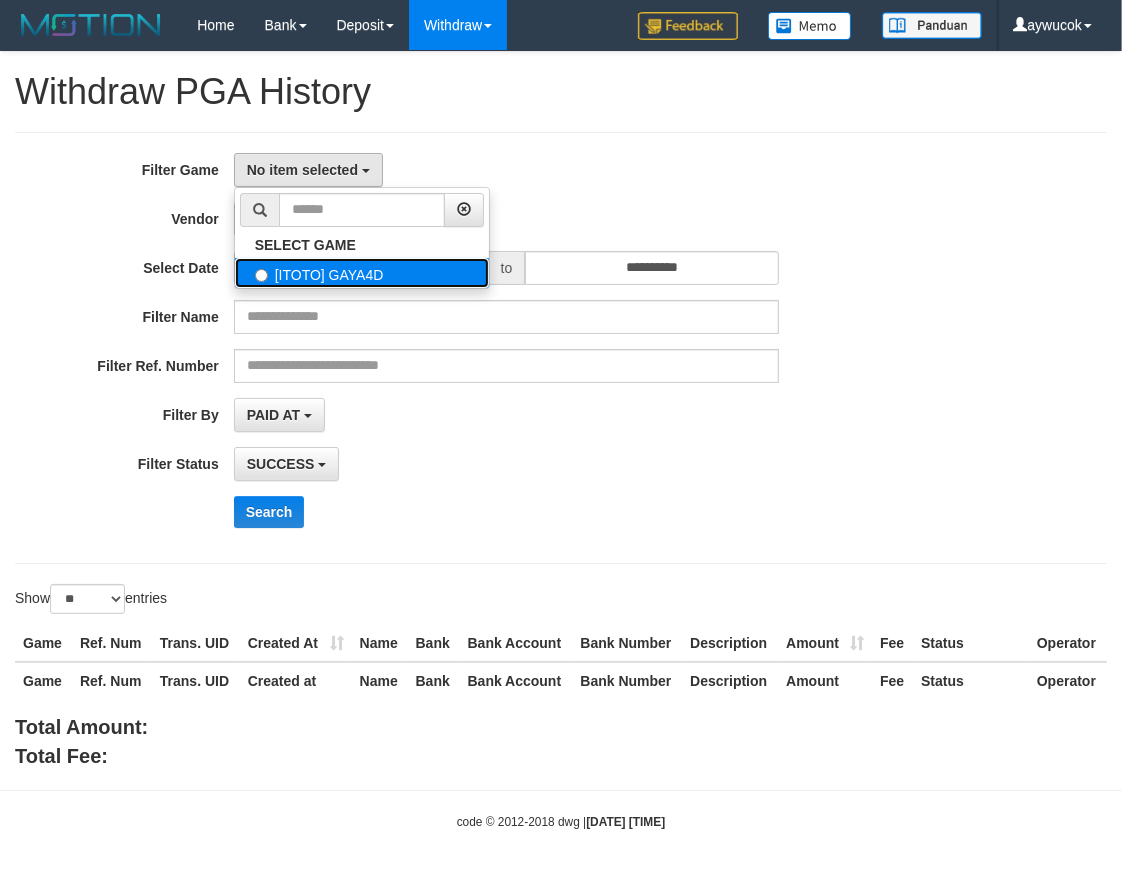 click on "[ITOTO] GAYA4D" at bounding box center [362, 273] 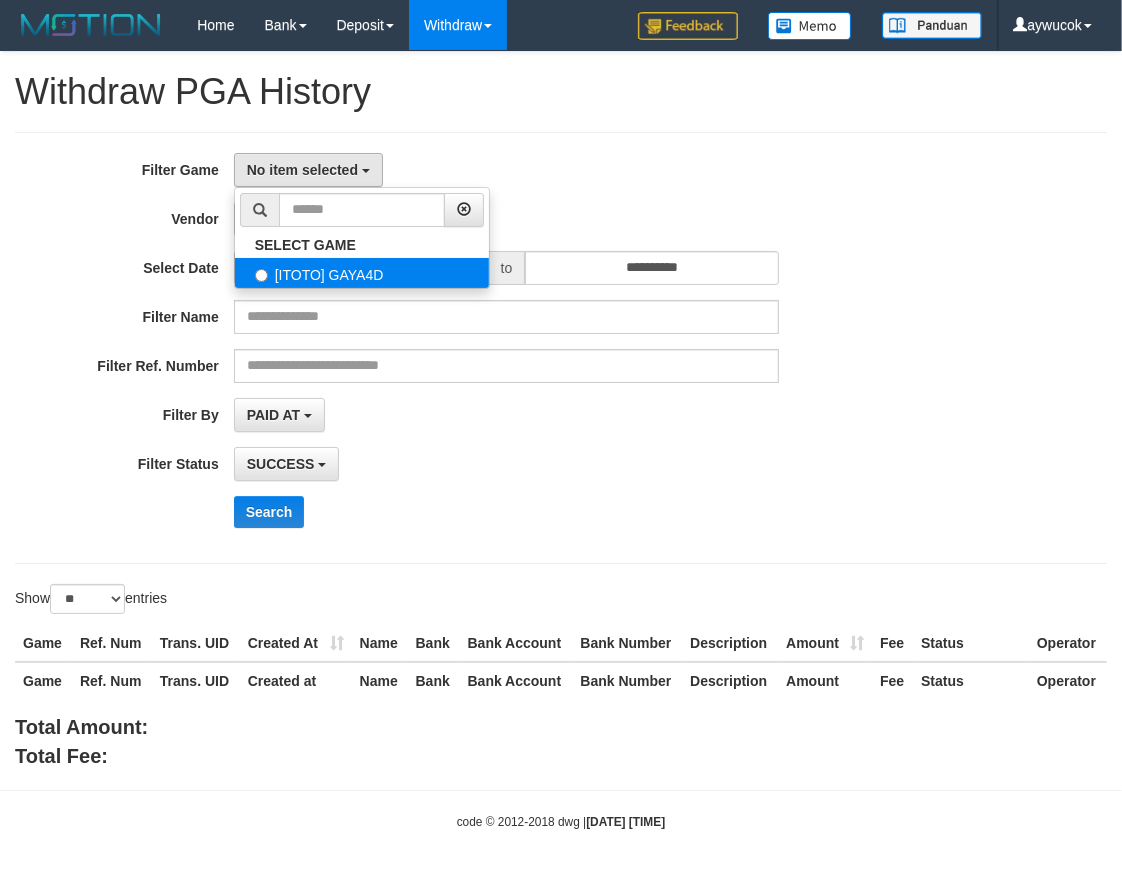 select on "****" 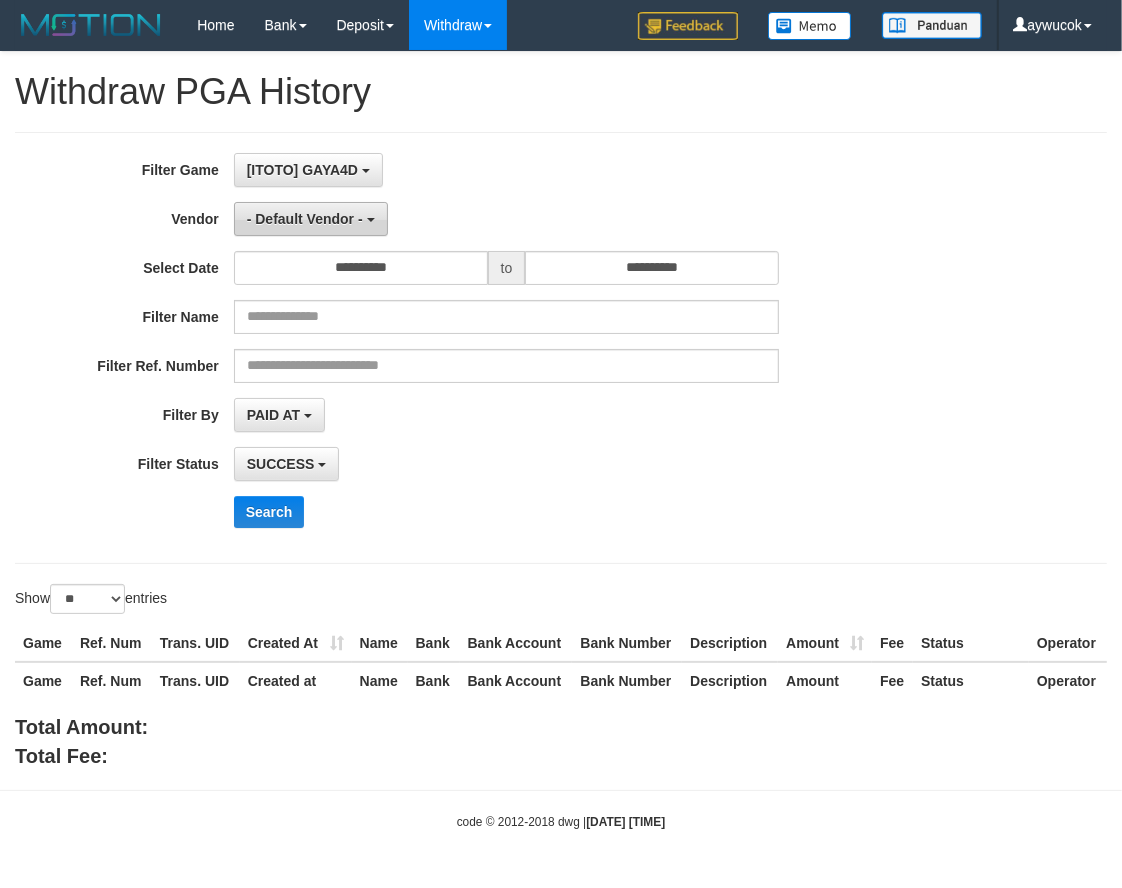 click on "- Default Vendor -" at bounding box center [305, 219] 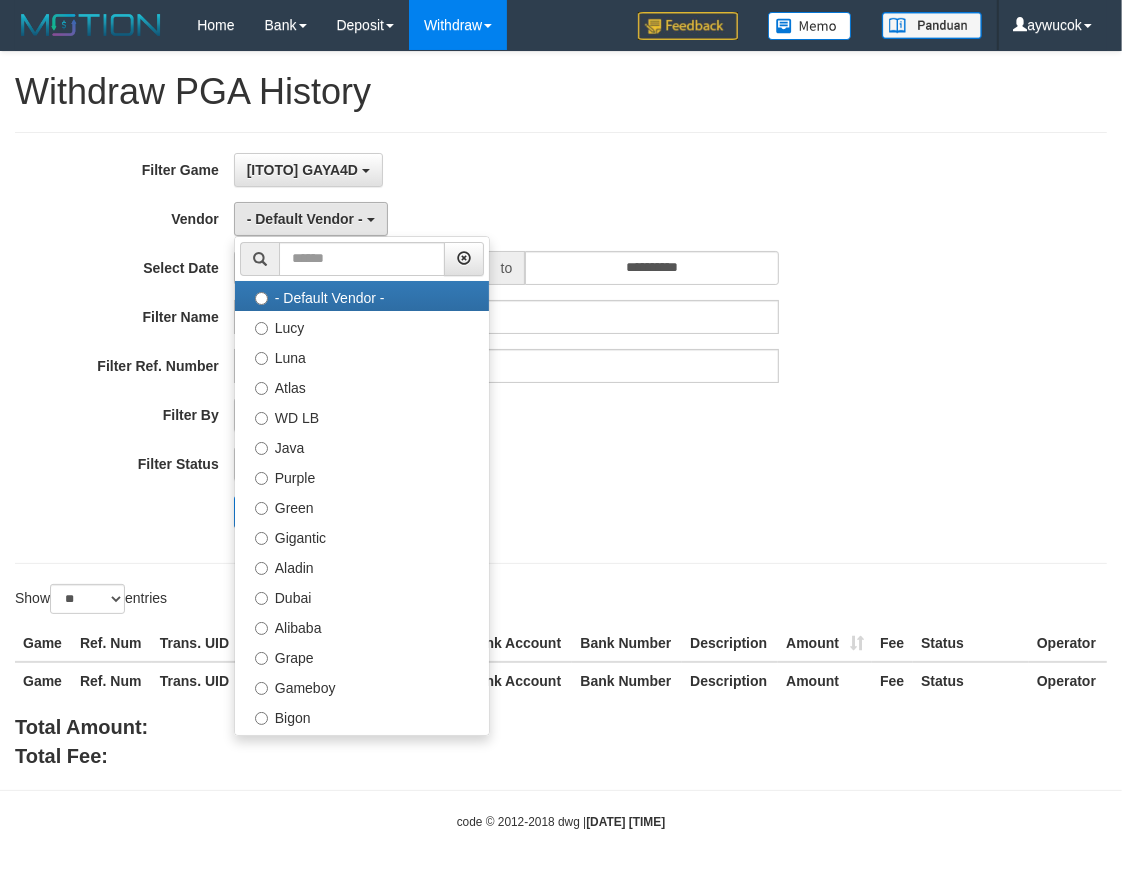 click on "[ITOTO] GAYA4D
SELECT GAME
[ITOTO] GAYA4D" at bounding box center [506, 170] 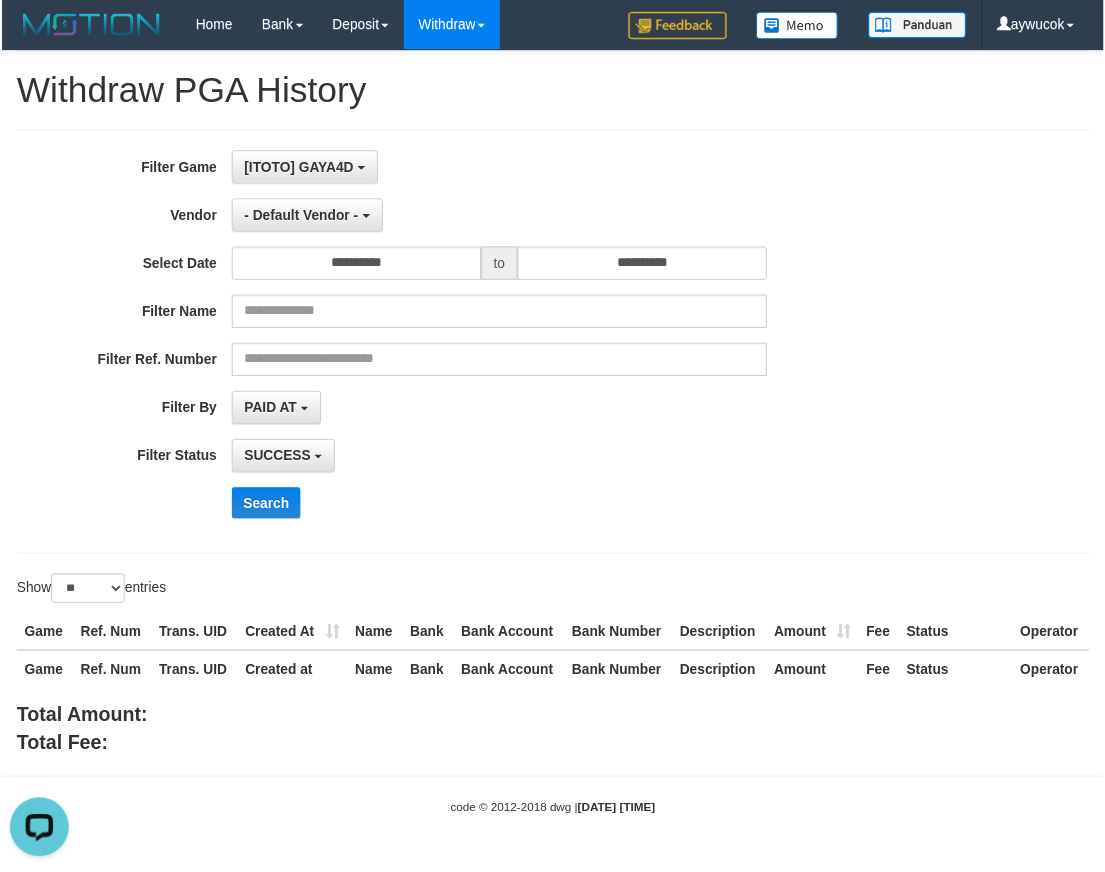 scroll, scrollTop: 0, scrollLeft: 0, axis: both 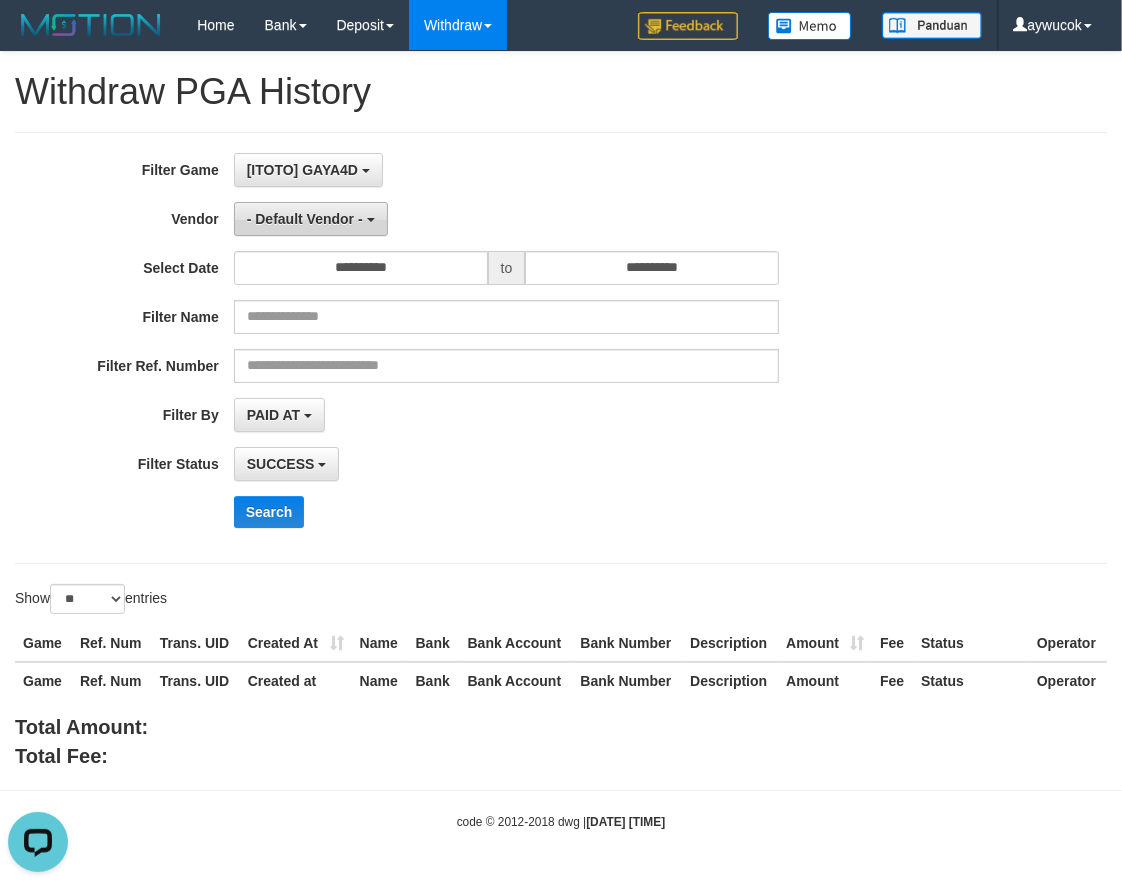 click on "- Default Vendor -" at bounding box center [305, 219] 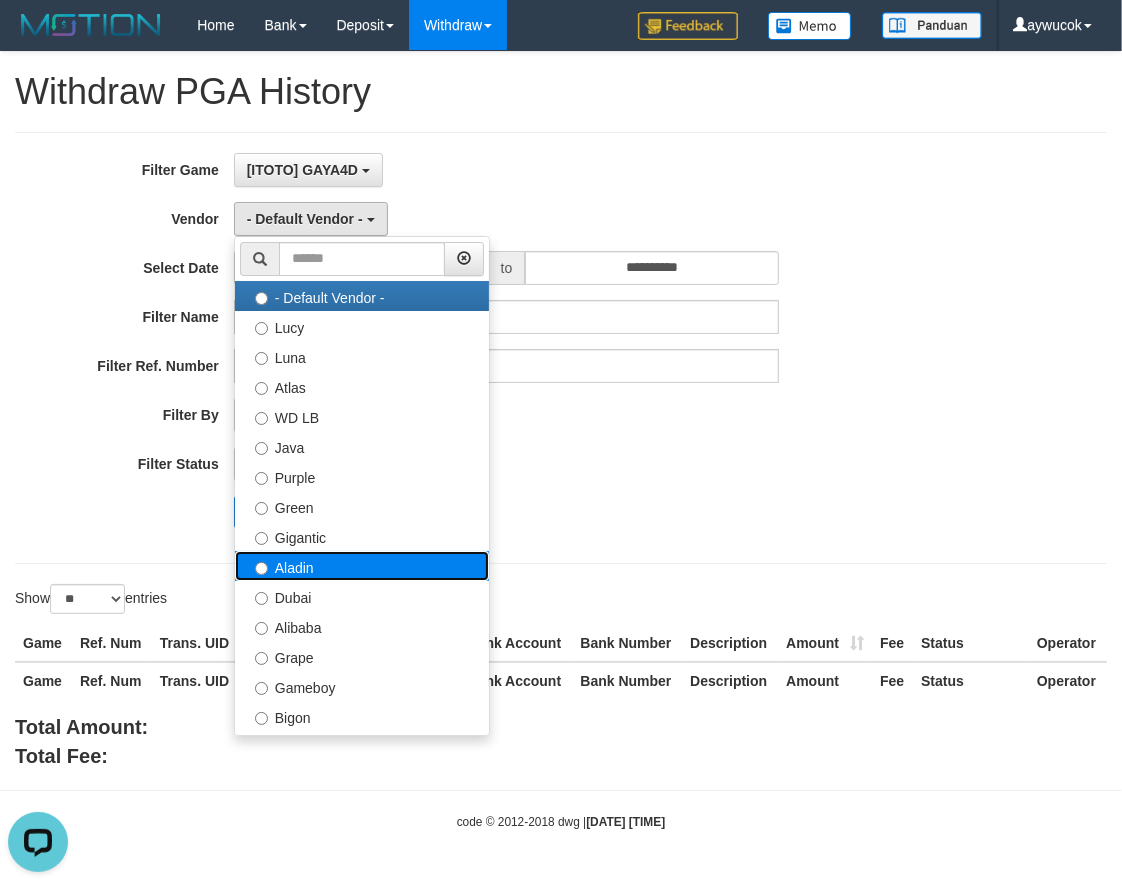 click on "Aladin" at bounding box center [362, 566] 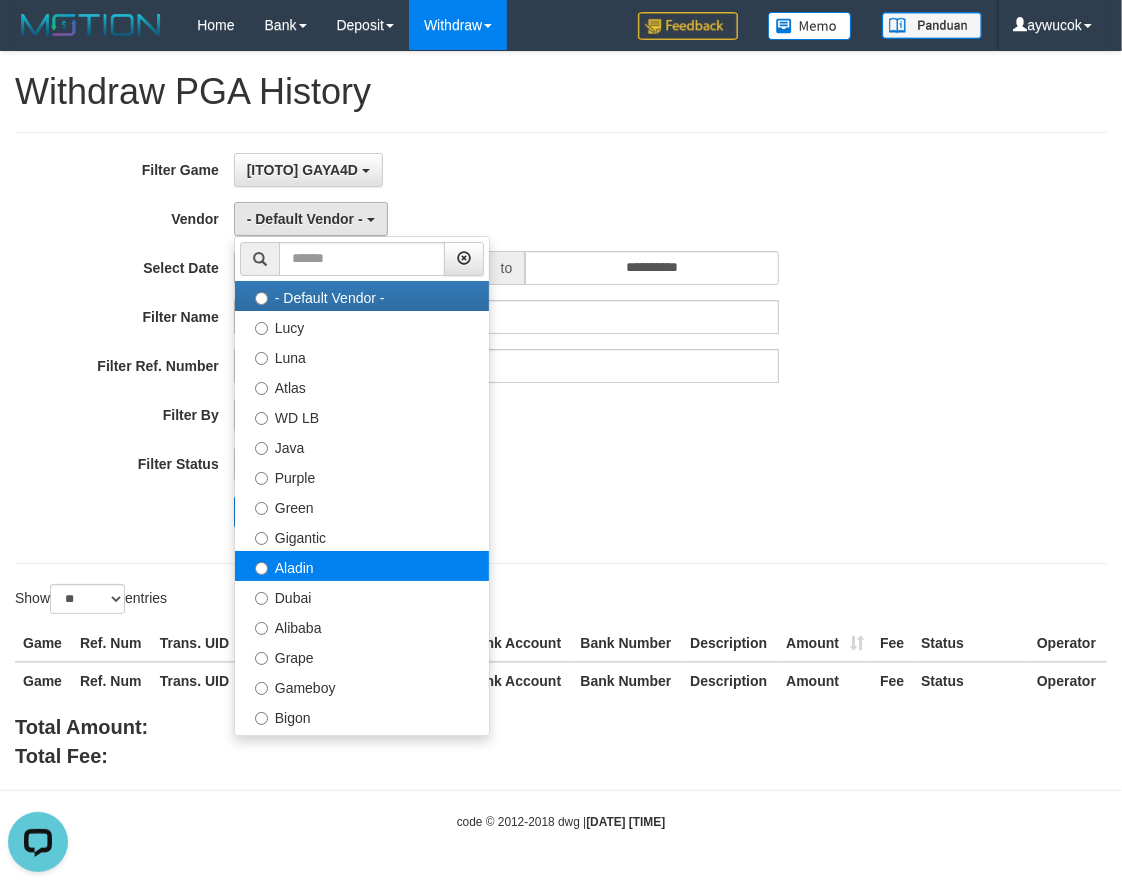 select on "**********" 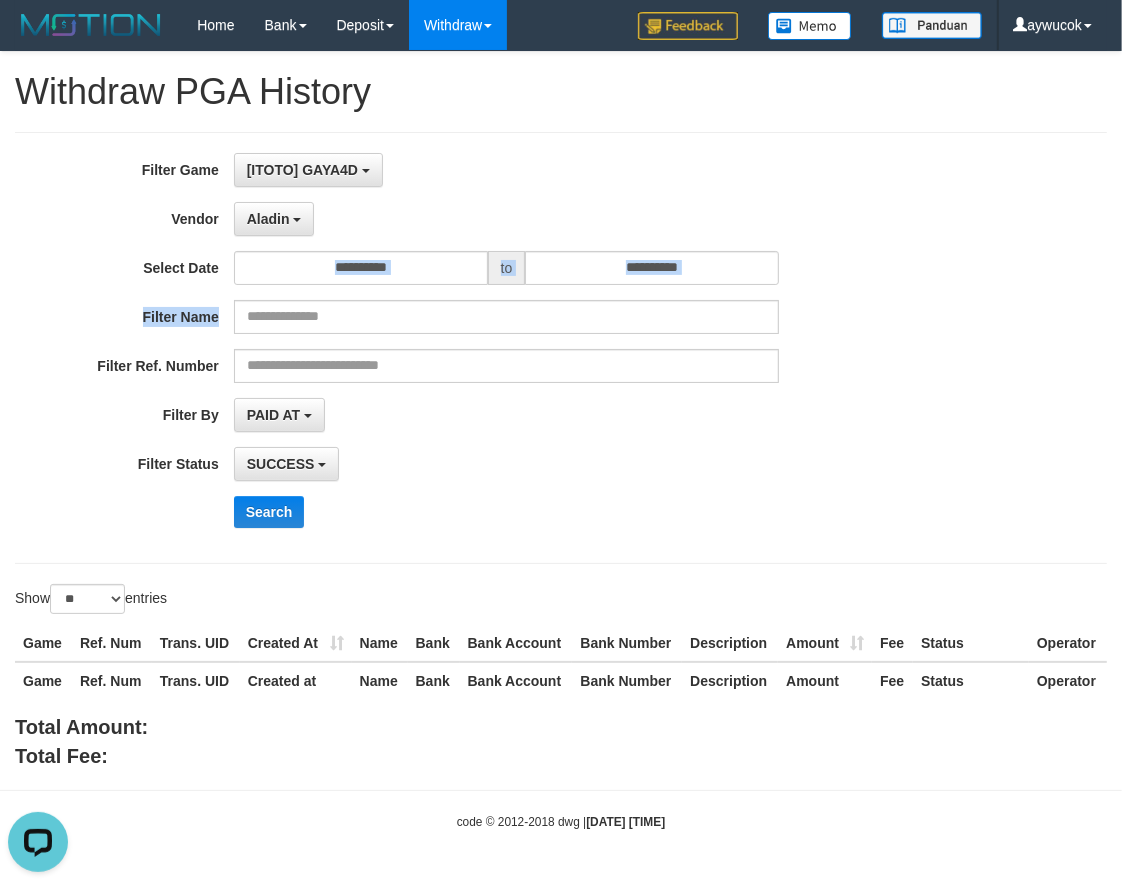 click on "**********" at bounding box center (467, 348) 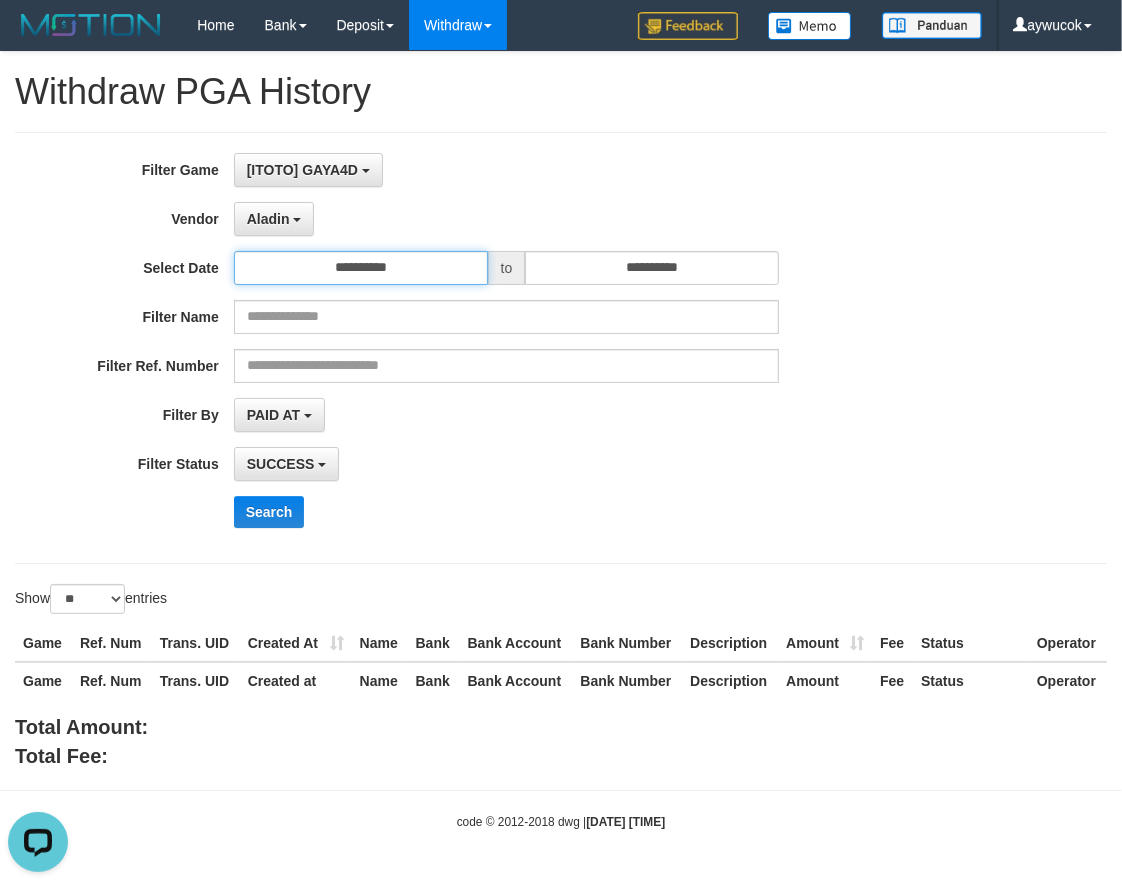 click on "**********" at bounding box center [361, 268] 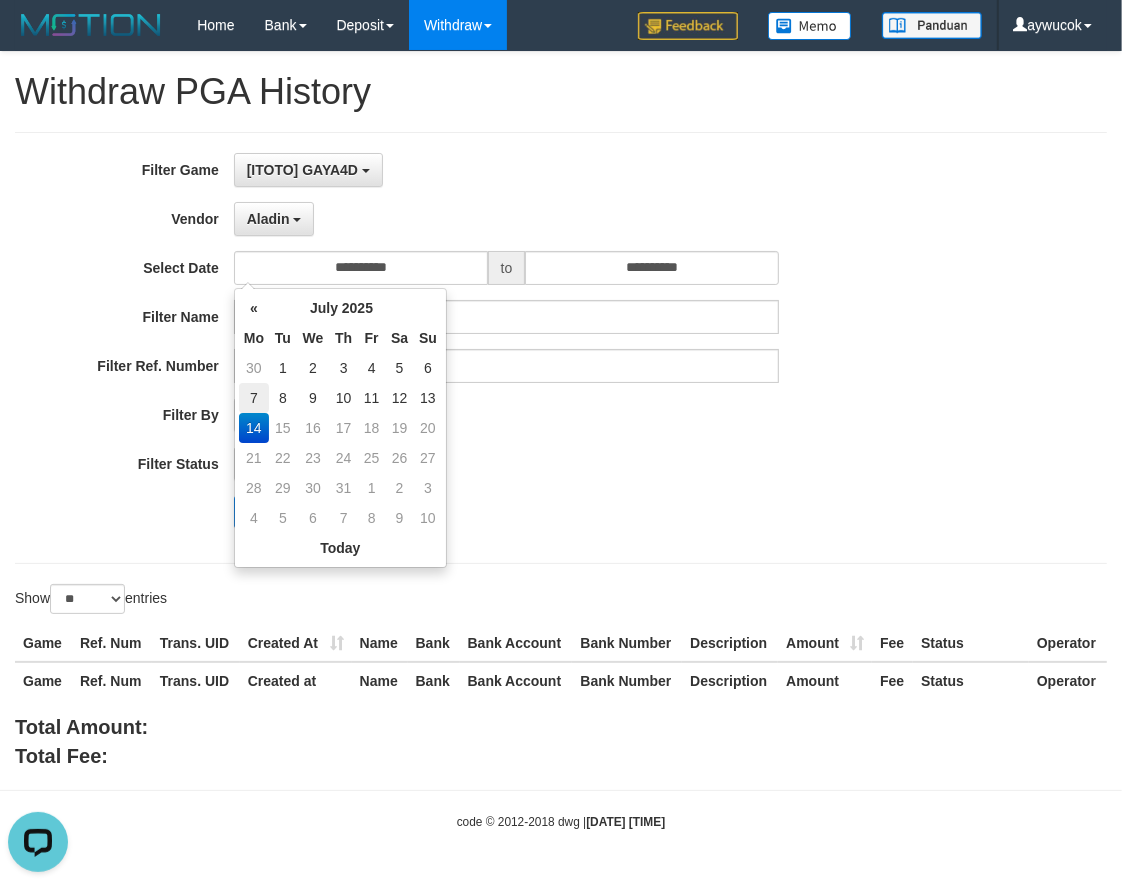 click on "7" at bounding box center [254, 398] 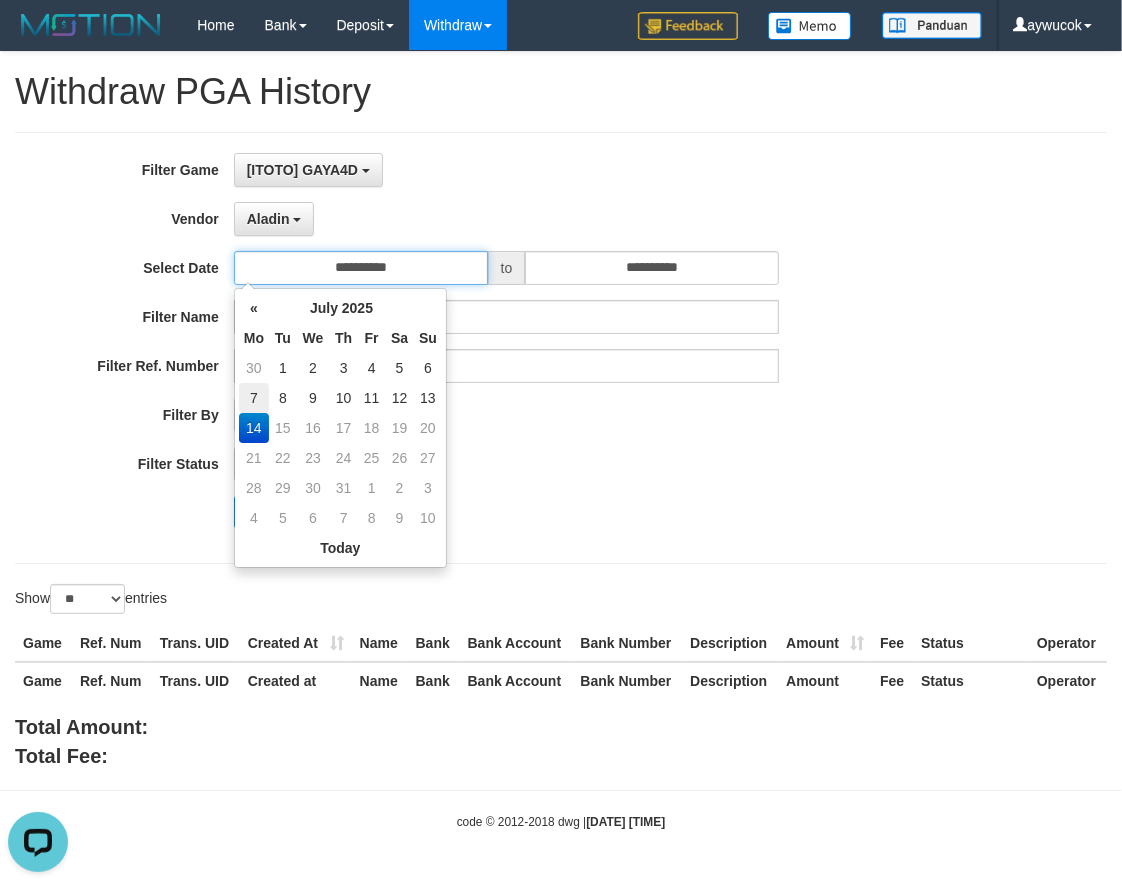 type on "**********" 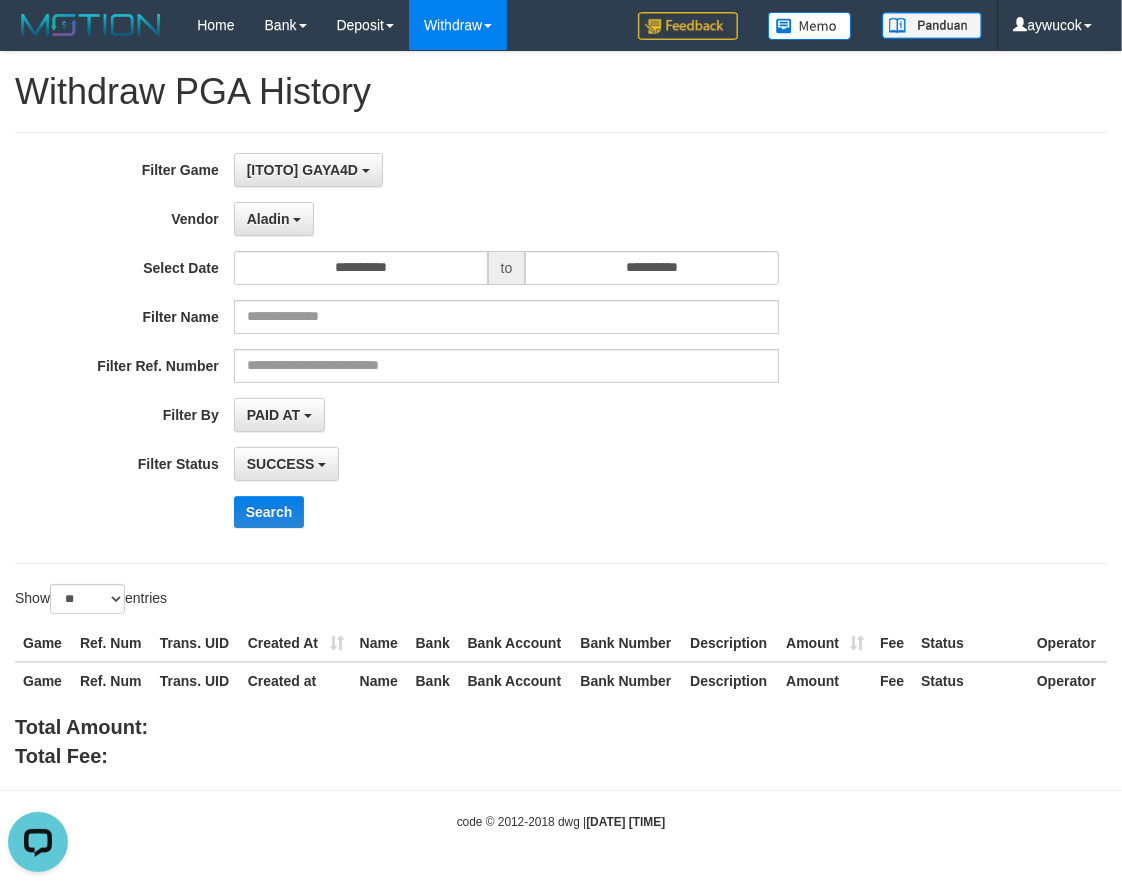 drag, startPoint x: 591, startPoint y: 164, endPoint x: 601, endPoint y: 167, distance: 10.440307 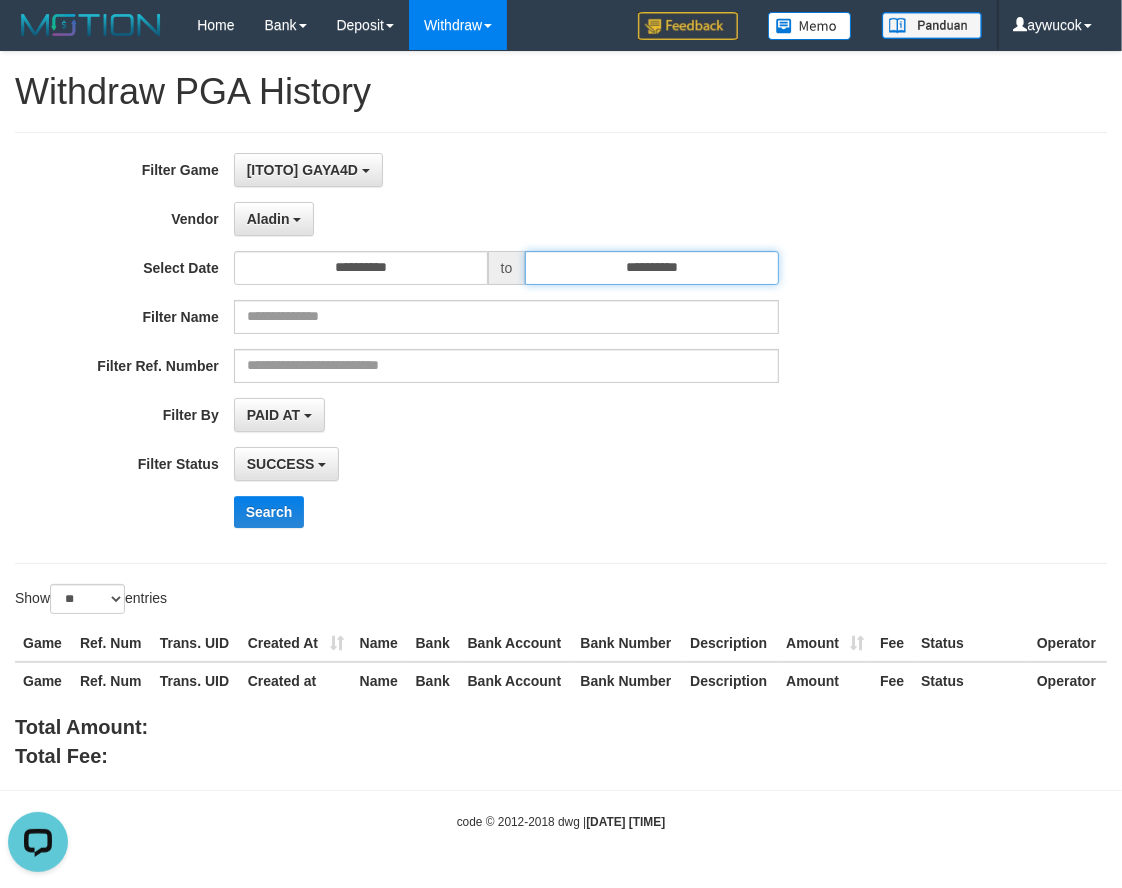 click on "**********" at bounding box center (652, 268) 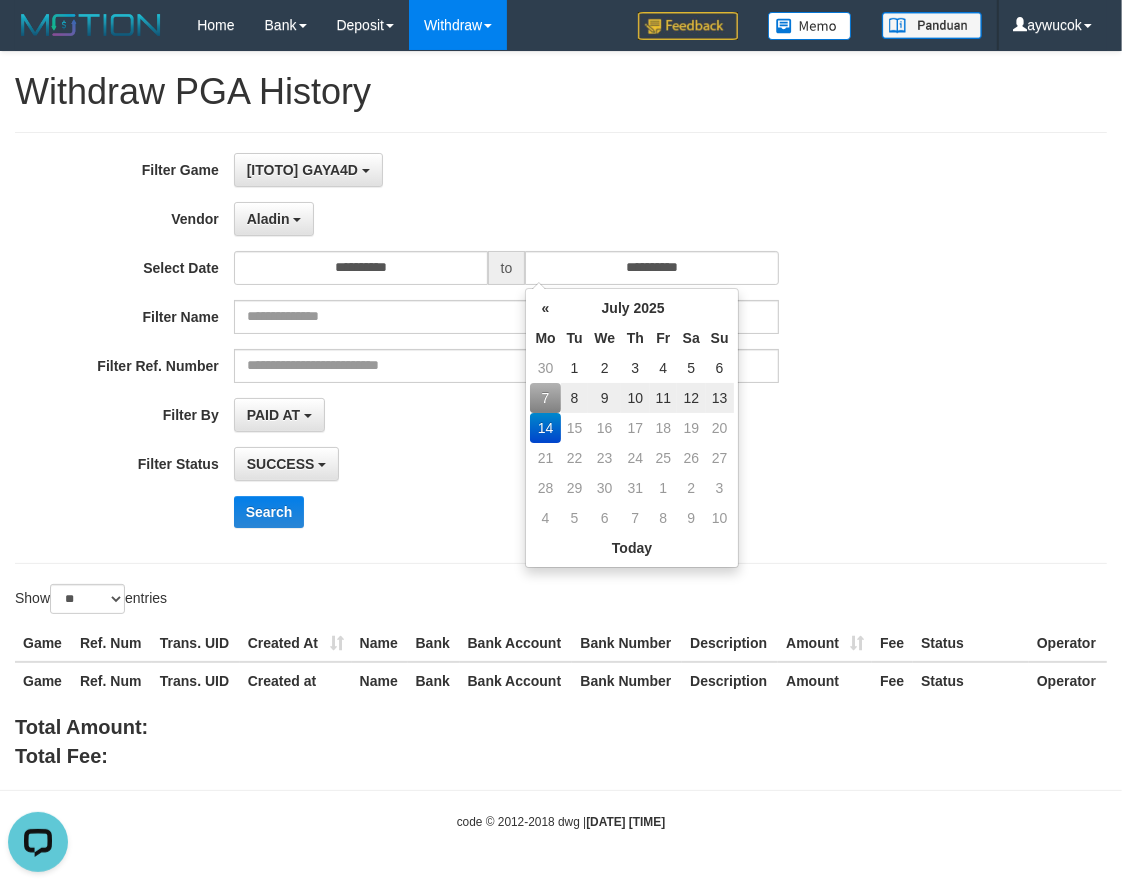 click on "13" at bounding box center (720, 398) 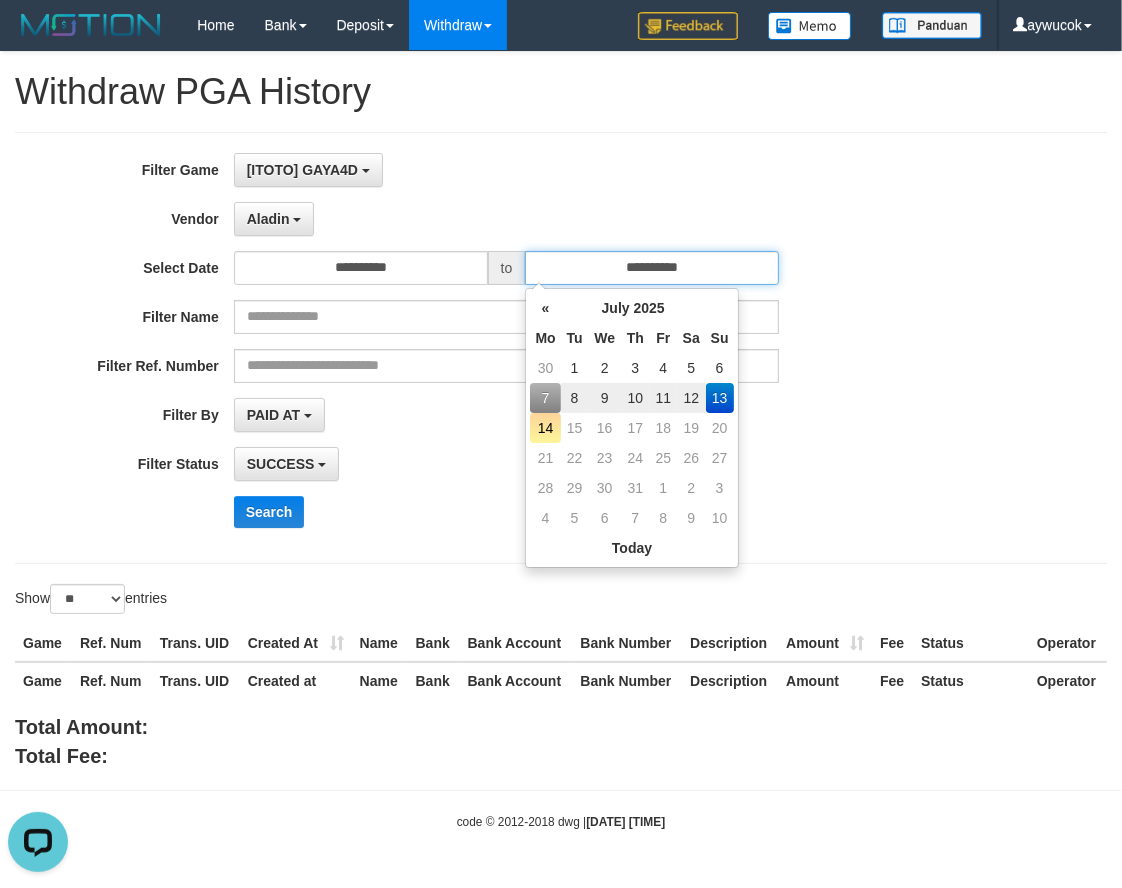 type on "**********" 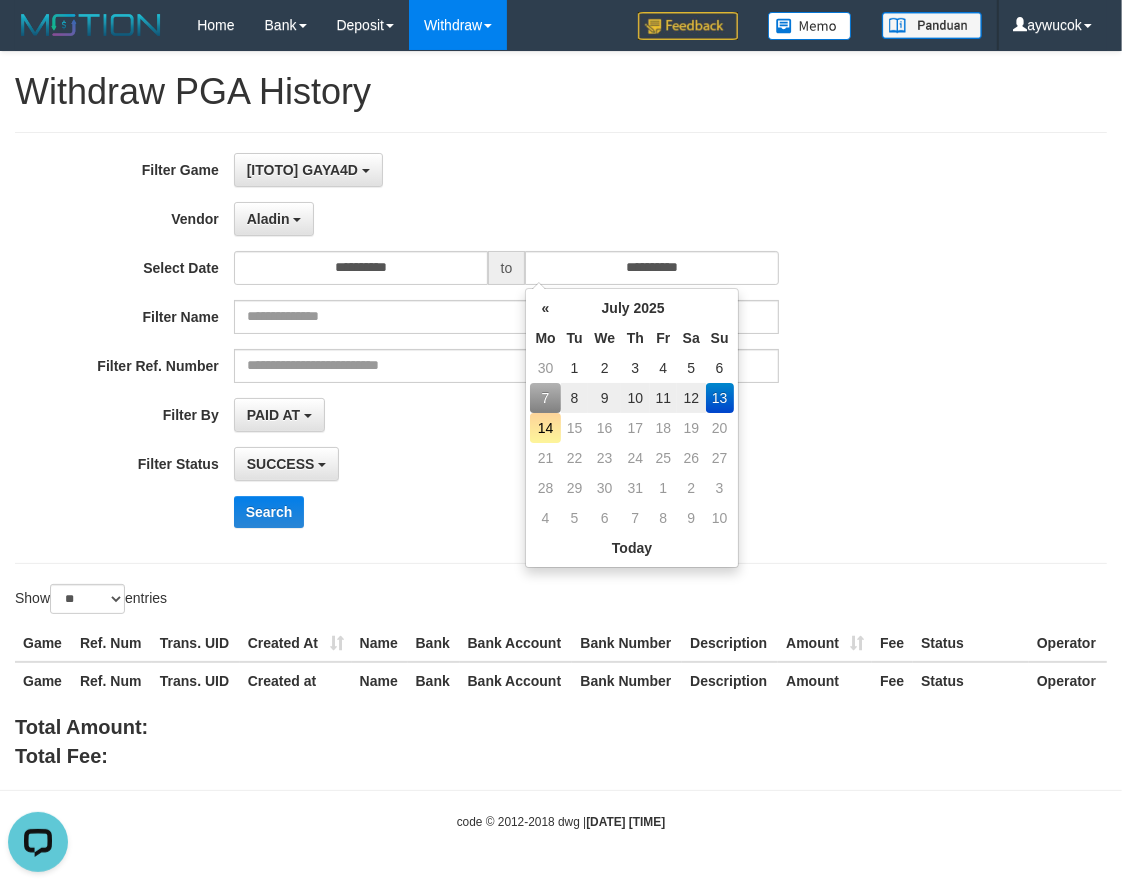 click on "Filter Ref. Number" at bounding box center (467, 366) 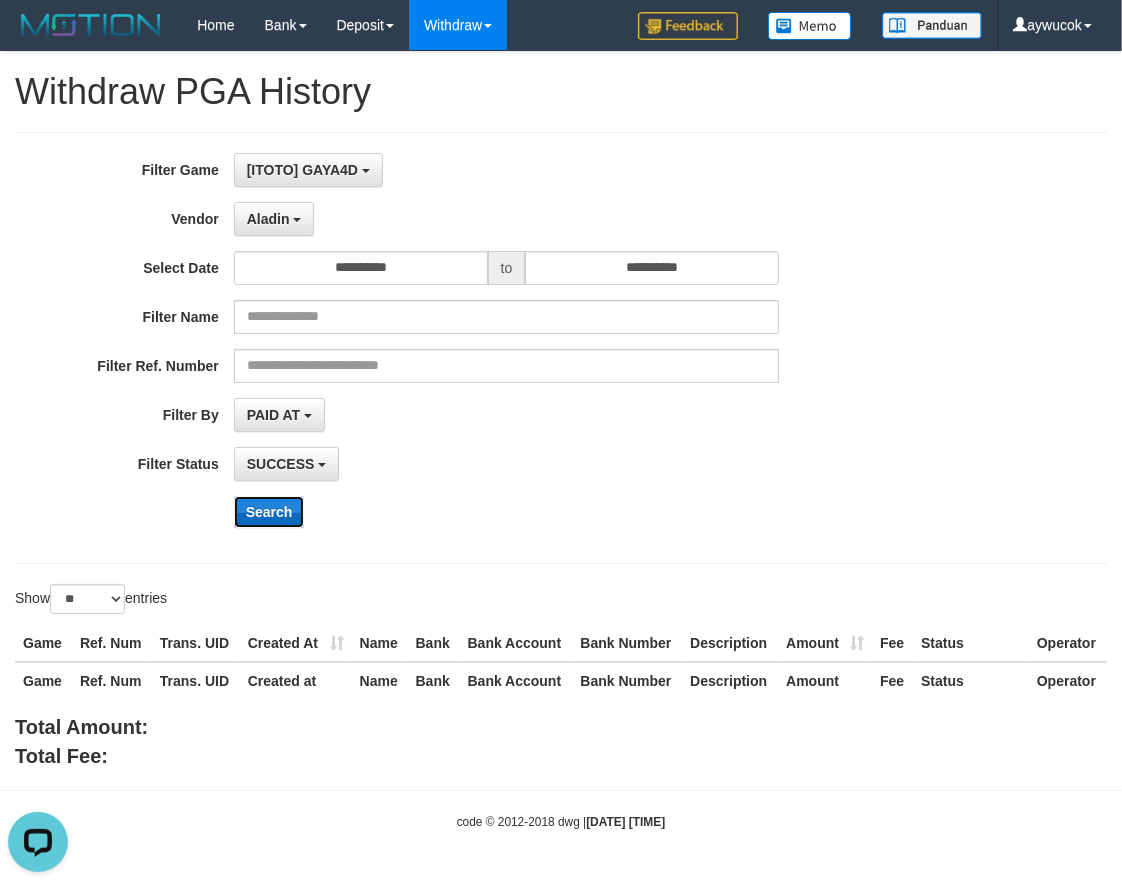 click on "Search" at bounding box center (269, 512) 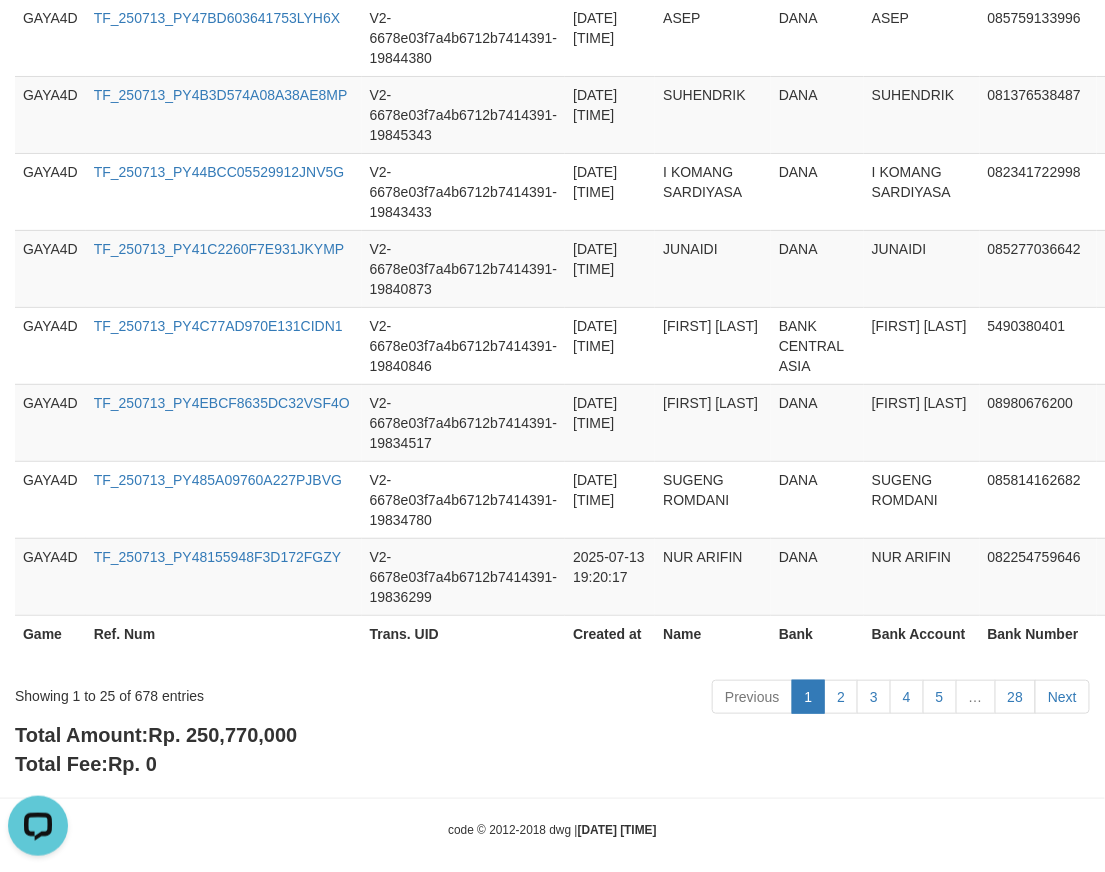 scroll, scrollTop: 2011, scrollLeft: 0, axis: vertical 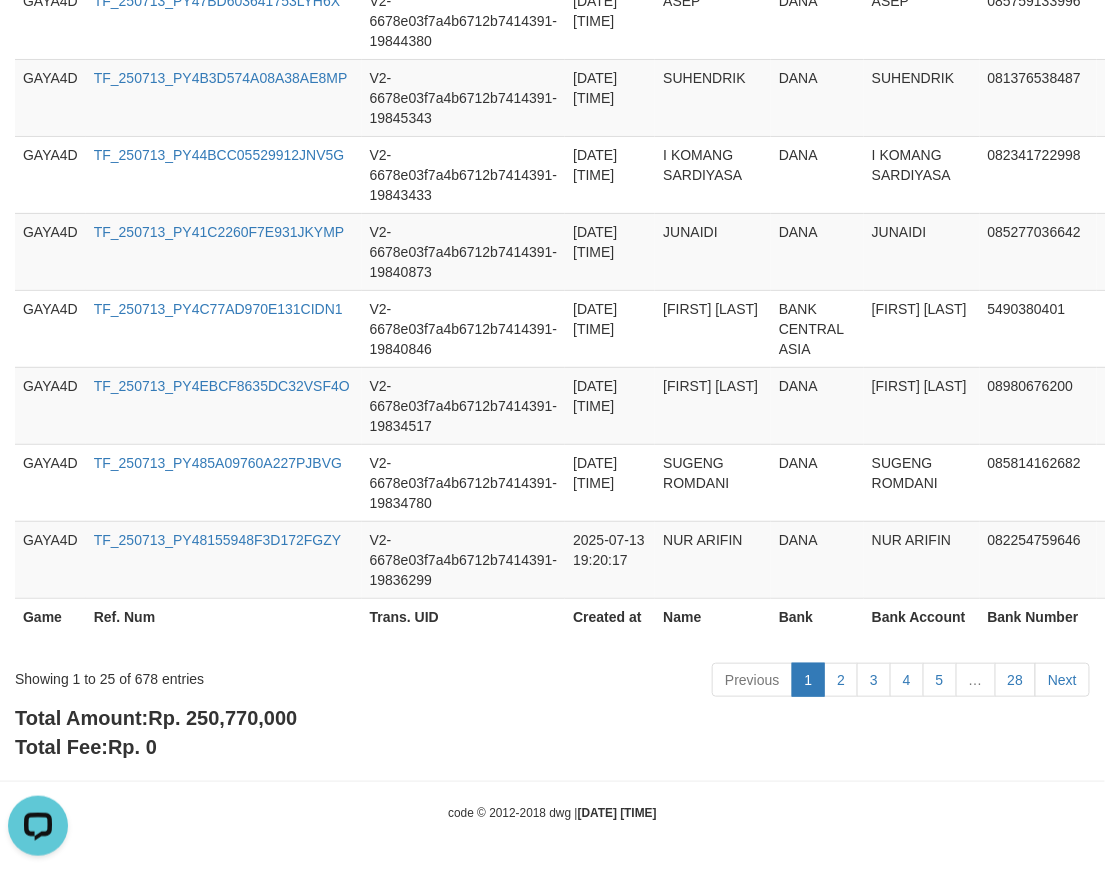 click on "Rp. 250,770,000" at bounding box center [222, 718] 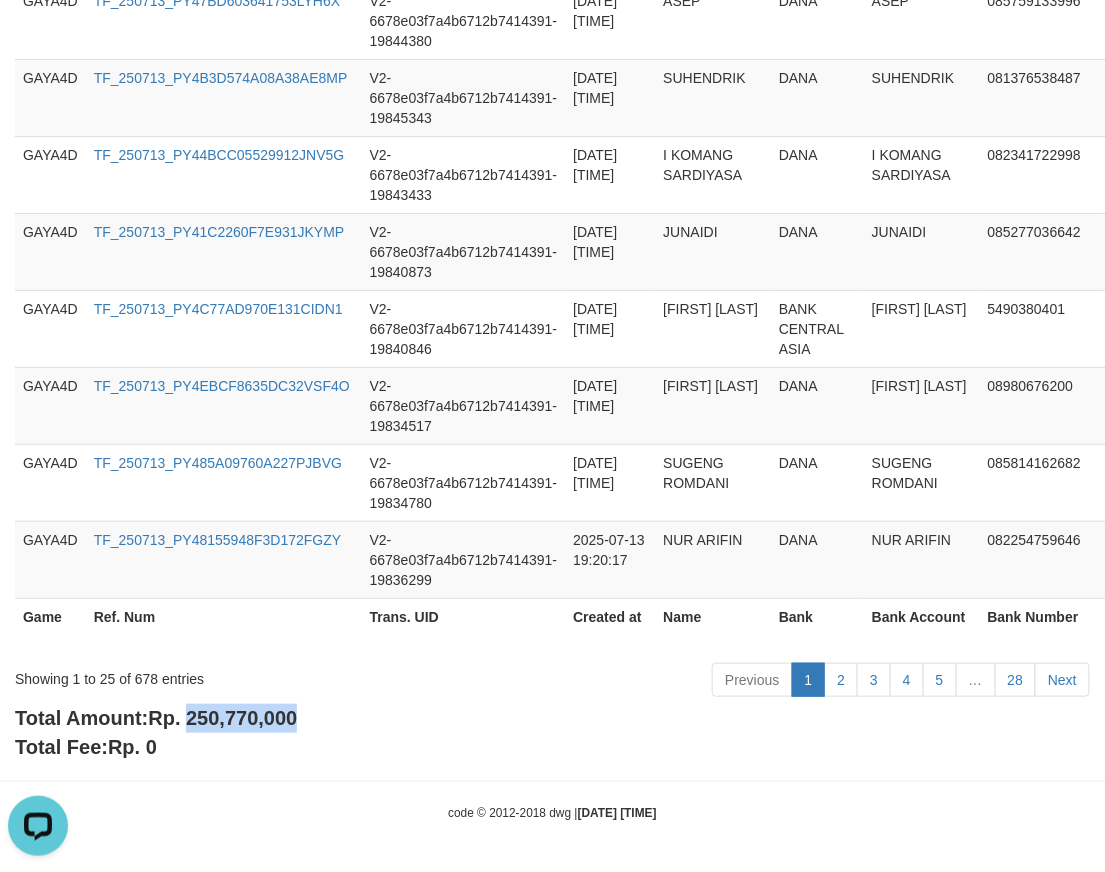 copy on "250,770,000" 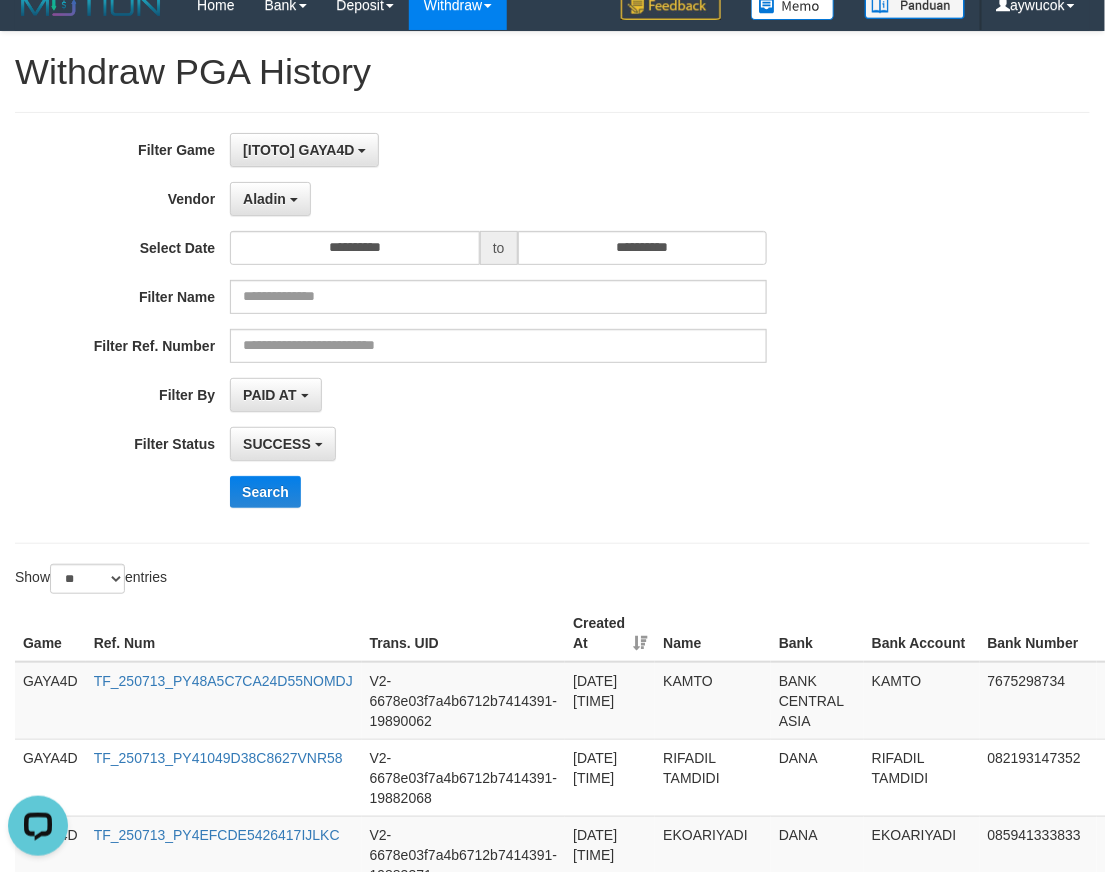 scroll, scrollTop: 0, scrollLeft: 0, axis: both 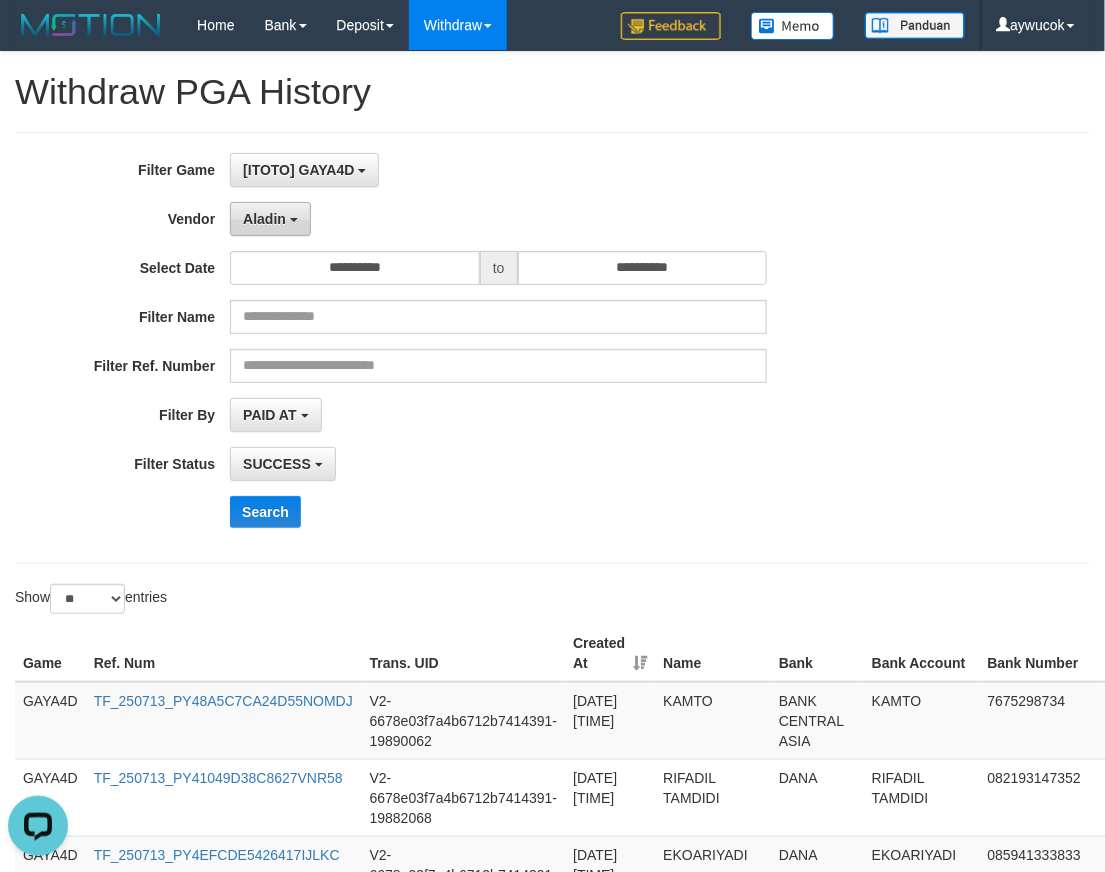 click on "Aladin" at bounding box center (264, 219) 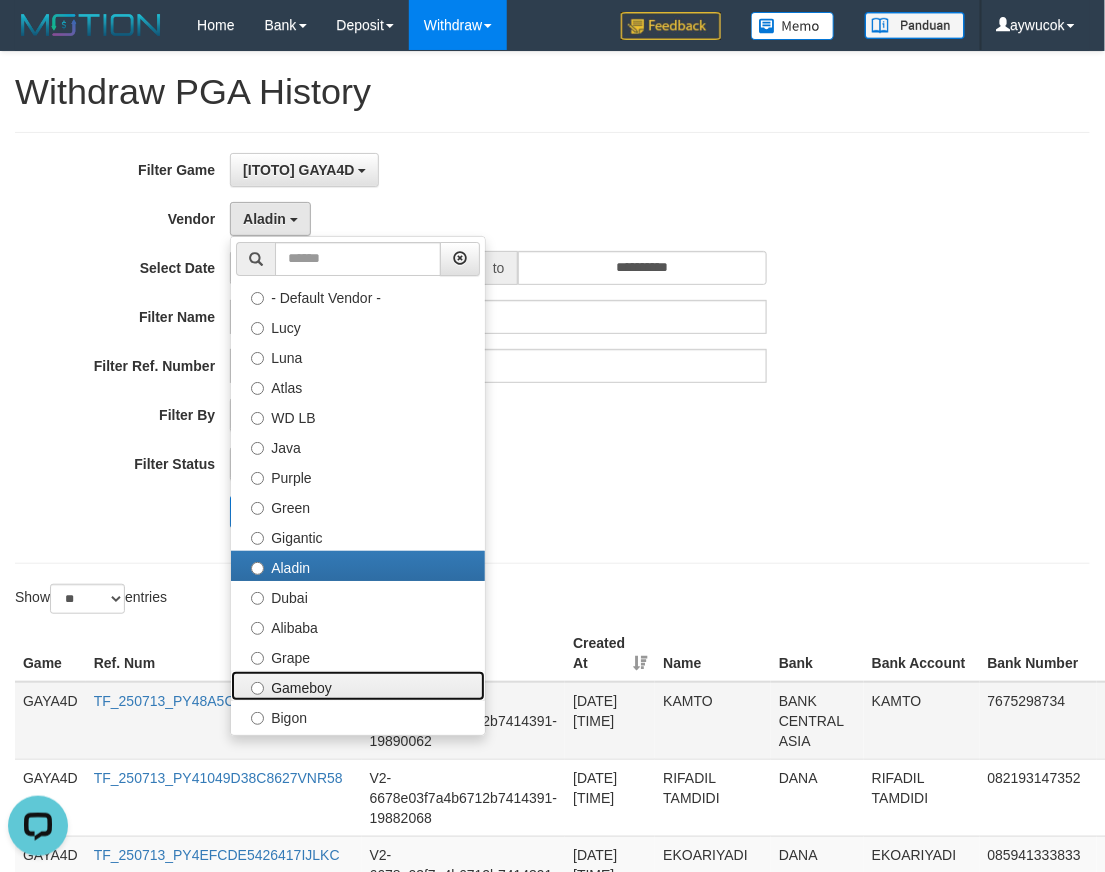 click on "Gameboy" at bounding box center [358, 686] 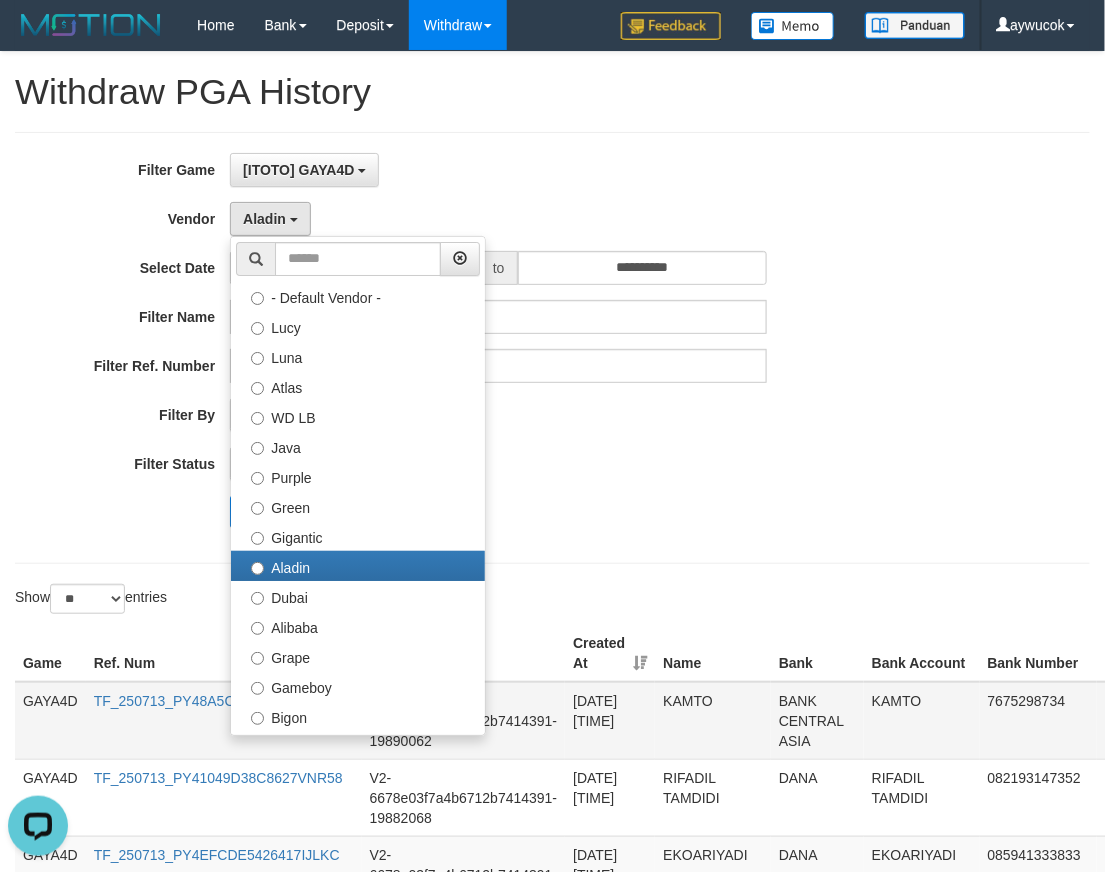 select on "**********" 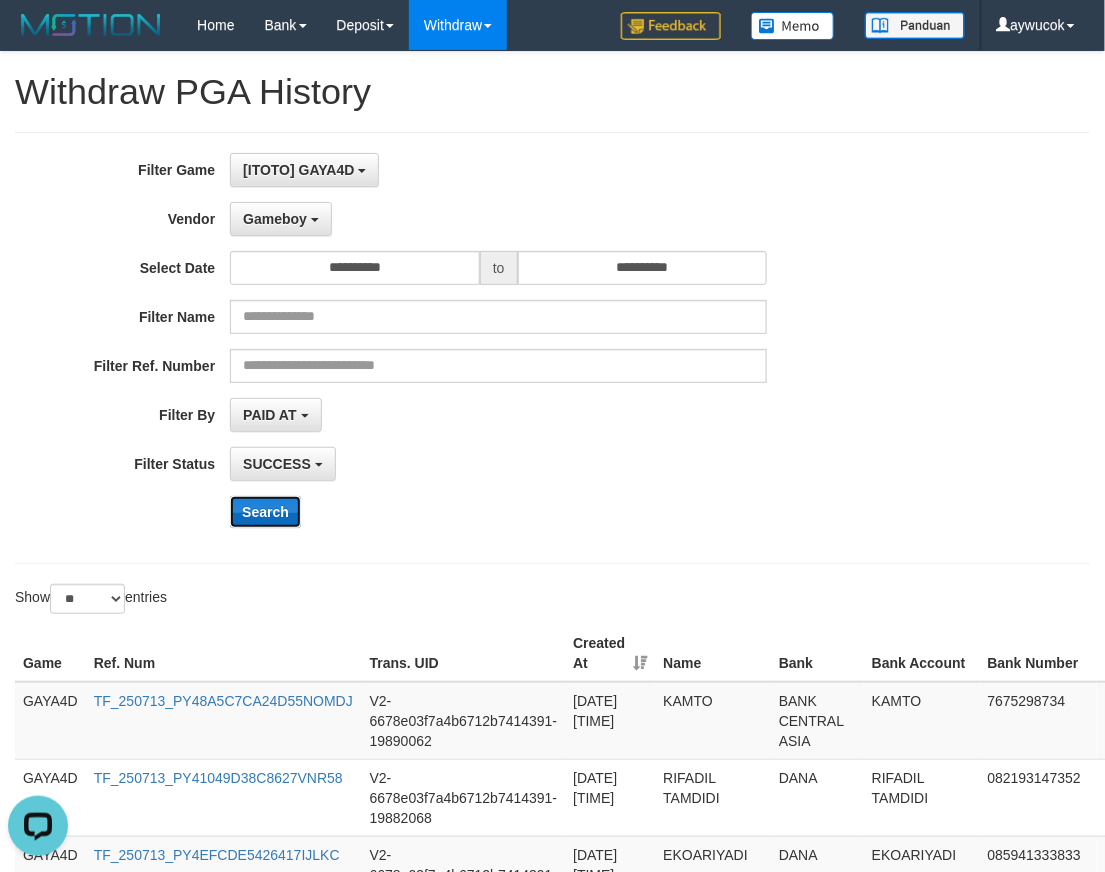 click on "Search" at bounding box center (265, 512) 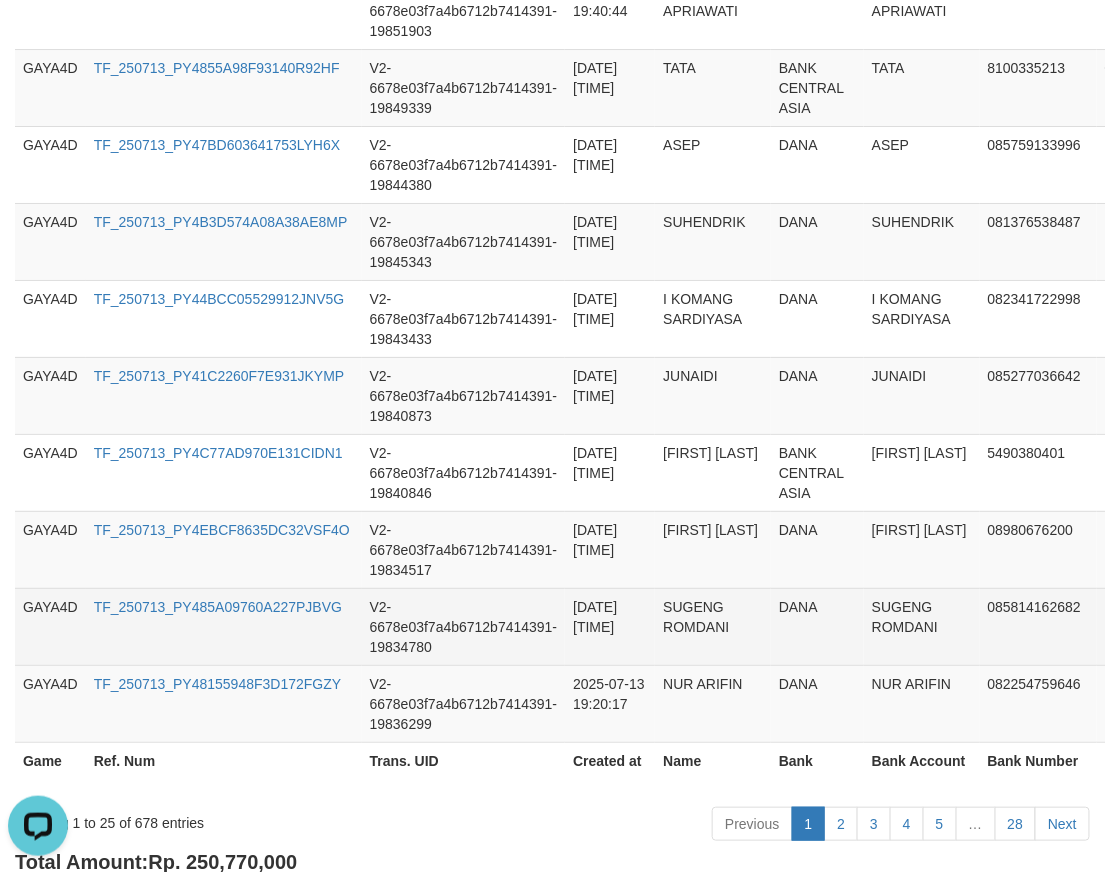 scroll, scrollTop: 2011, scrollLeft: 0, axis: vertical 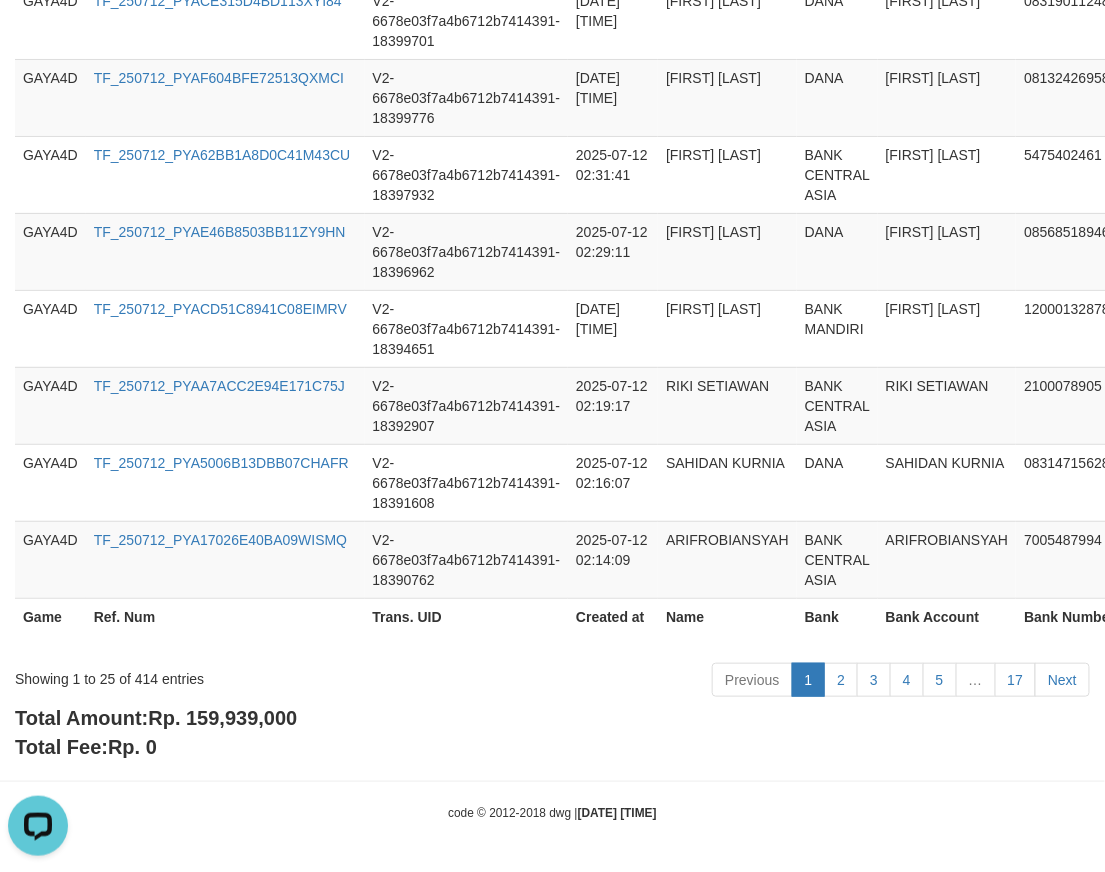 click on "Total Amount:  Rp. 159,939,000" at bounding box center [156, 718] 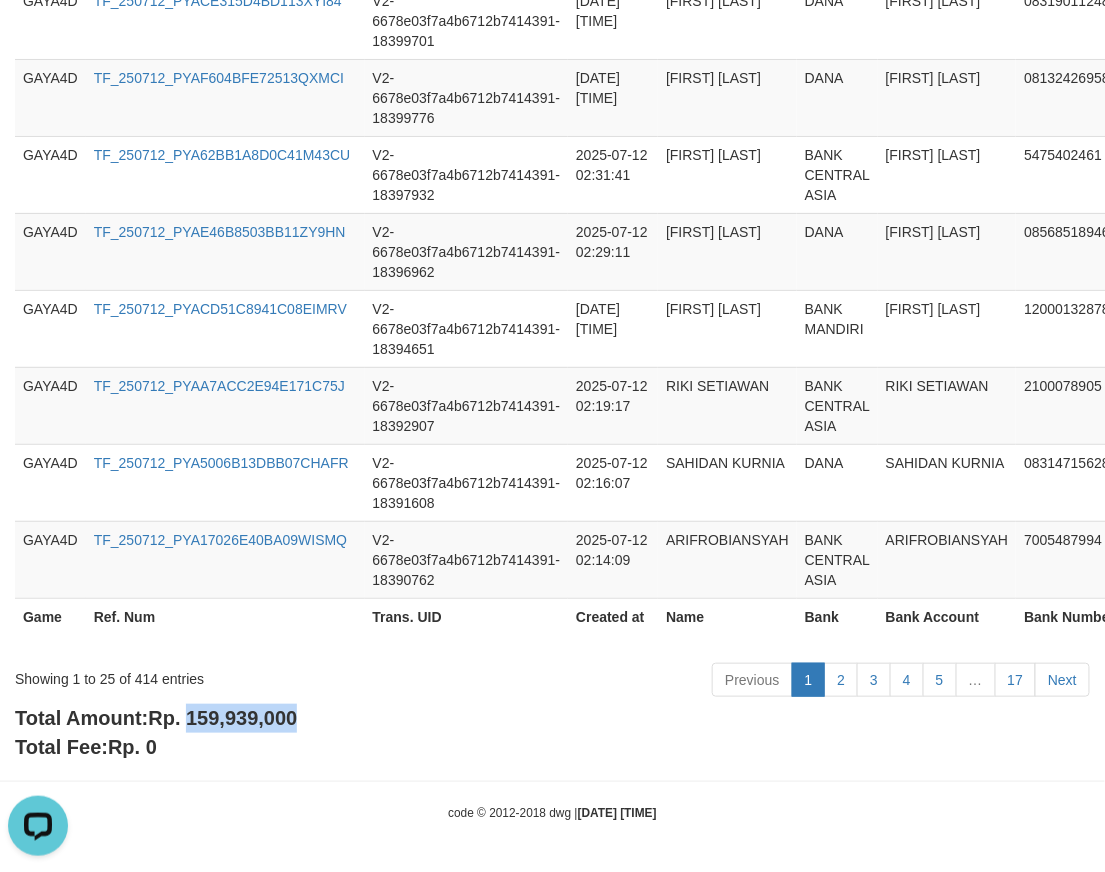 click on "Total Amount:  Rp. 159,939,000" at bounding box center [156, 718] 